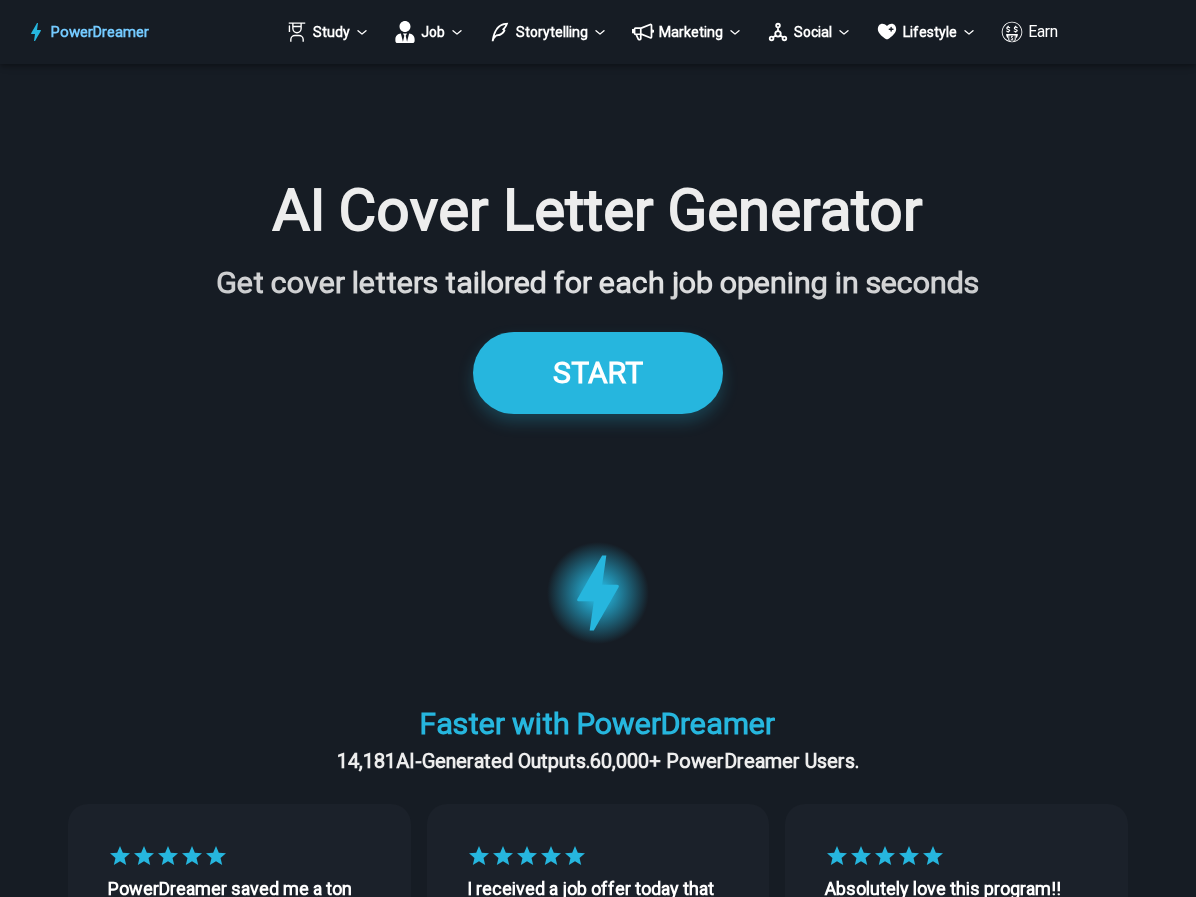 scroll, scrollTop: 0, scrollLeft: 0, axis: both 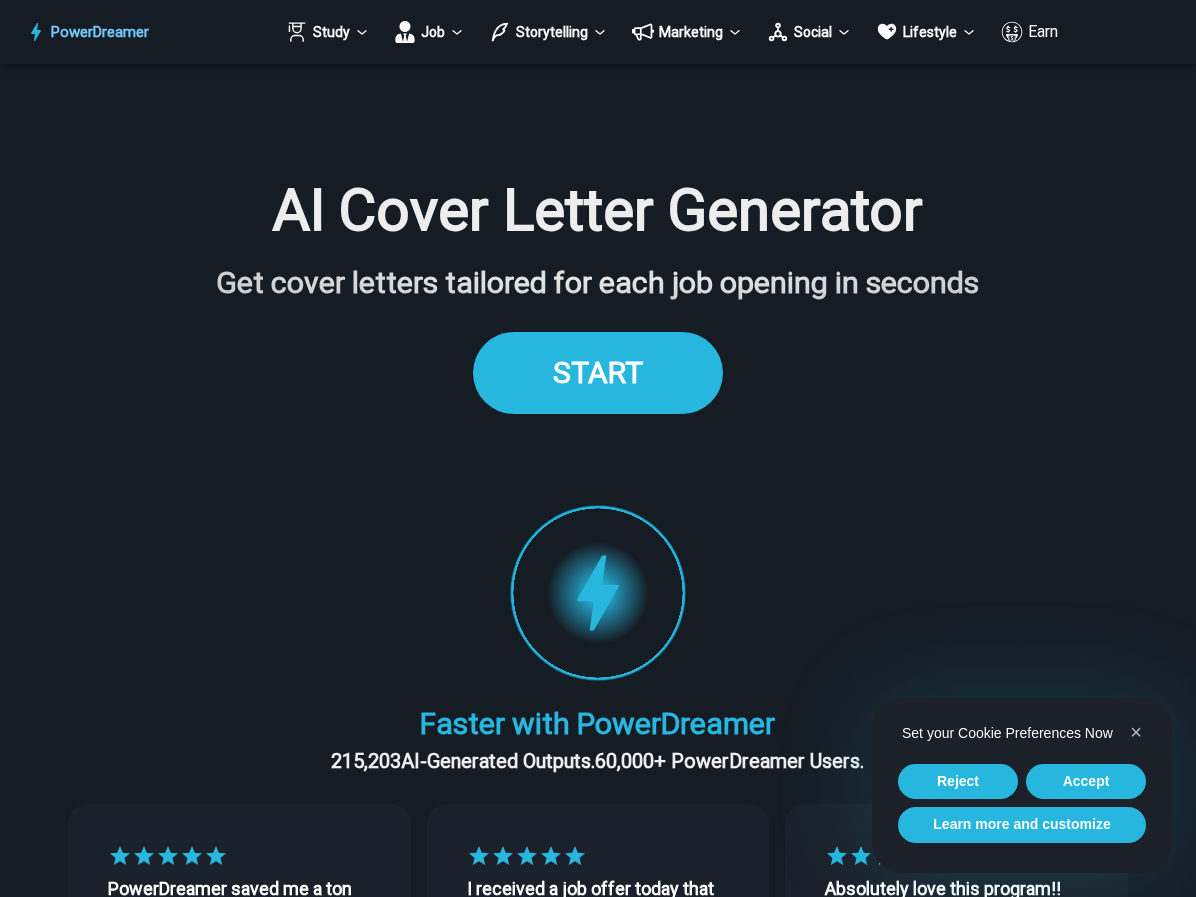 click on "START" at bounding box center [598, 372] 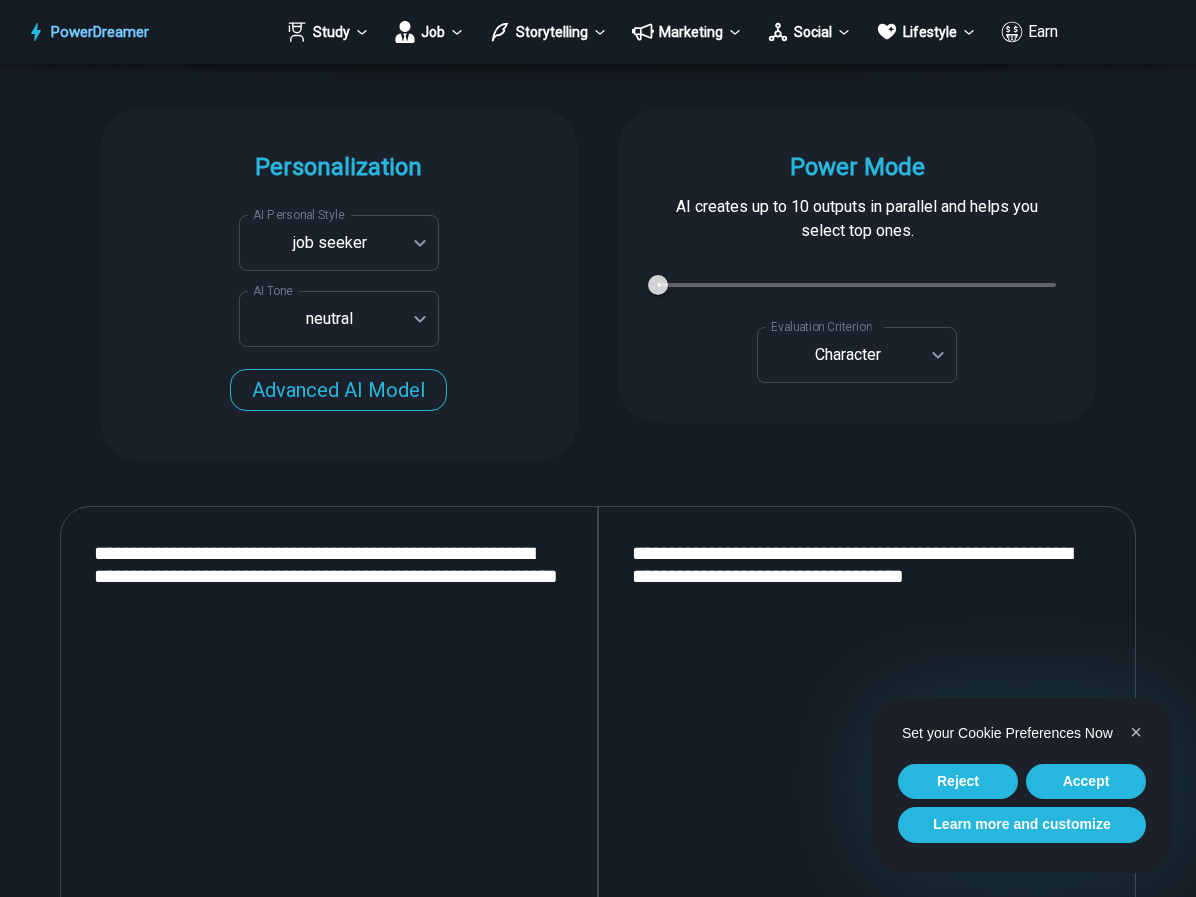 scroll, scrollTop: 0, scrollLeft: 0, axis: both 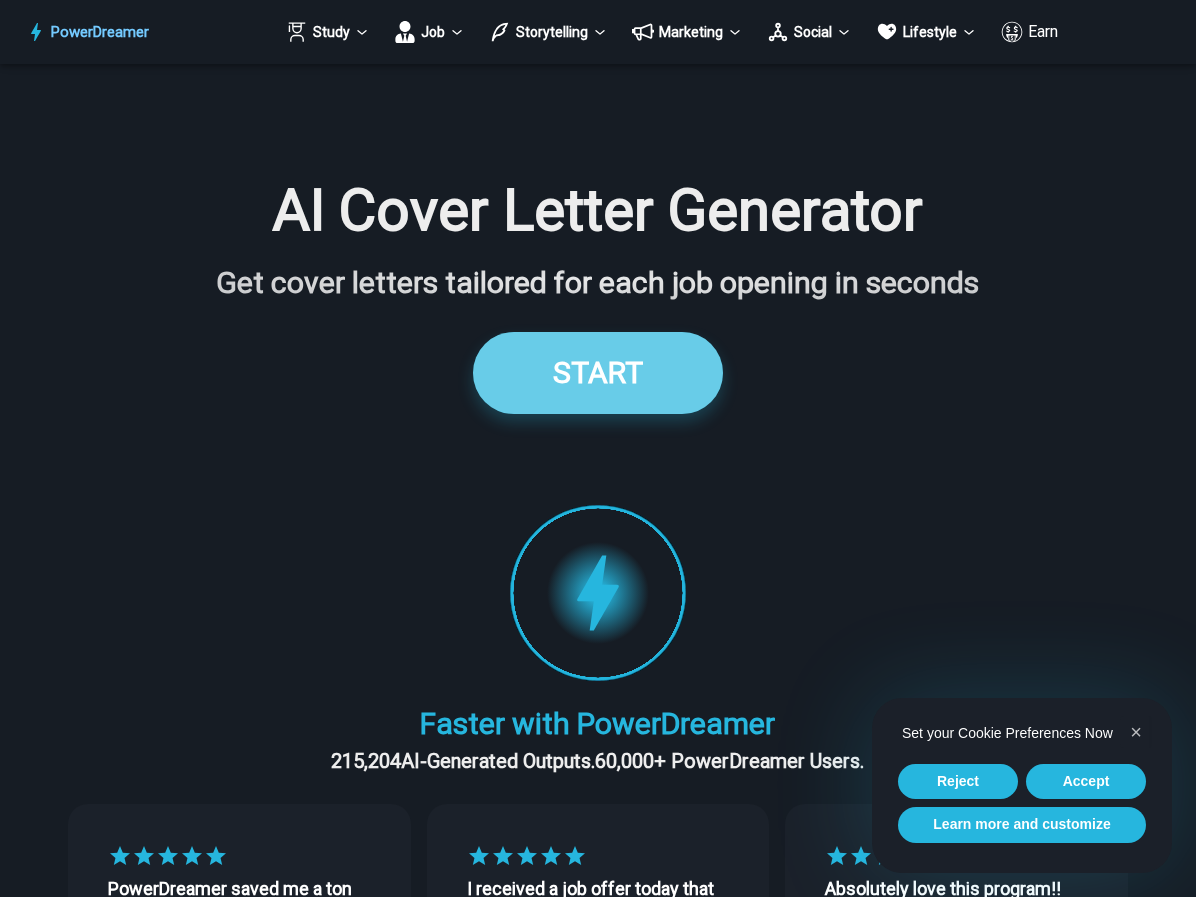 click on "START" at bounding box center [598, 372] 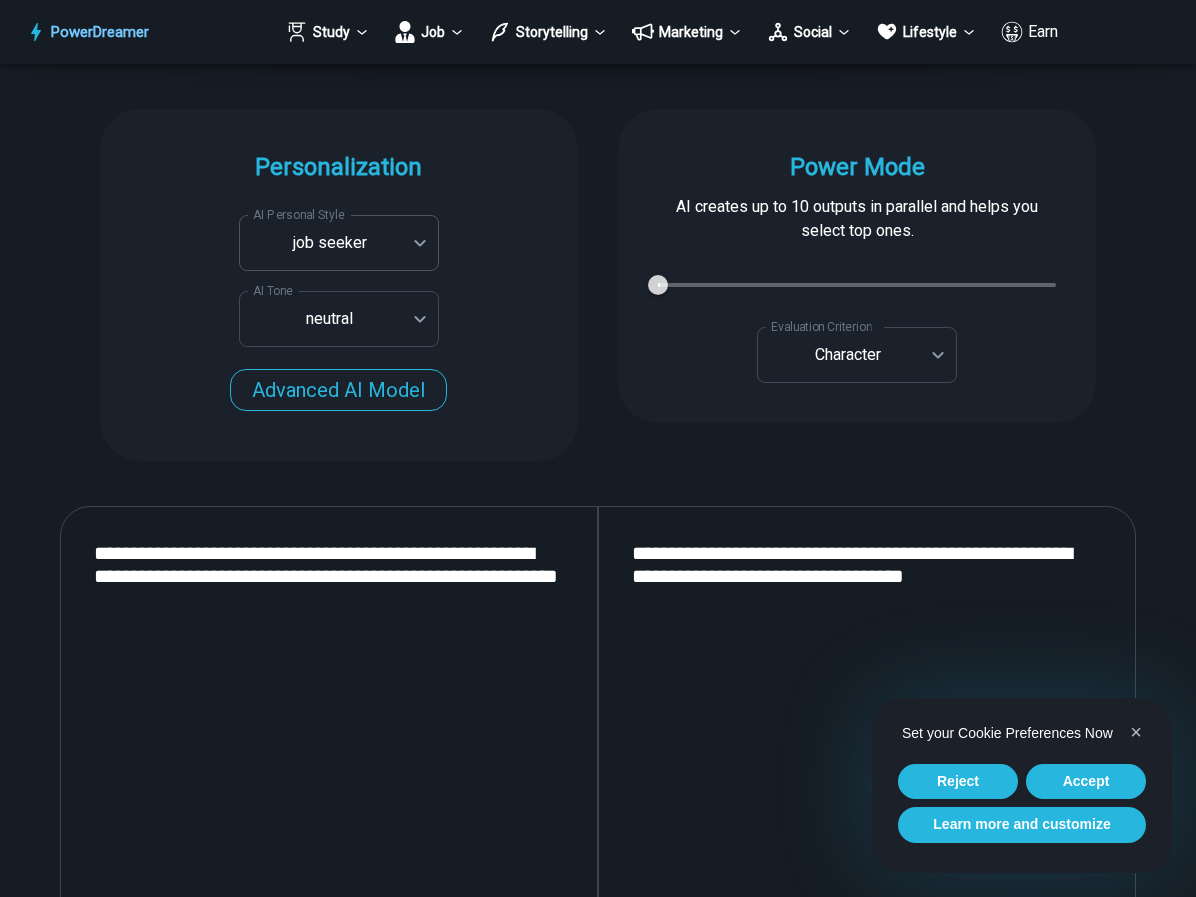 click on "[FIRST] [LAST] is a writer and producer with experience at Morning Rush, Arizona PBS, Metro Weekly and The Washington Times I received a job offer today that your awesome website helped me get. Thank you! I will be singing your praises. [FIRST] [LAST]. signed up to PowerDreamer November 30th 2023 and received his job offer February 1st 2024 Absolutely love this program!! I'm usually hesitant to pay for anything without being able to try it for free first. However, I was desperate to get resume writing help and this program far exceeded my expectations! I have been telling anyone I know looking for a job to try it. [FIRST] [LAST] [LAST], [JOB TITLE] in E-Commerce [FIRST] [LAST] [FIRST] [LAST] AI Voice" at bounding box center [598, 1628] 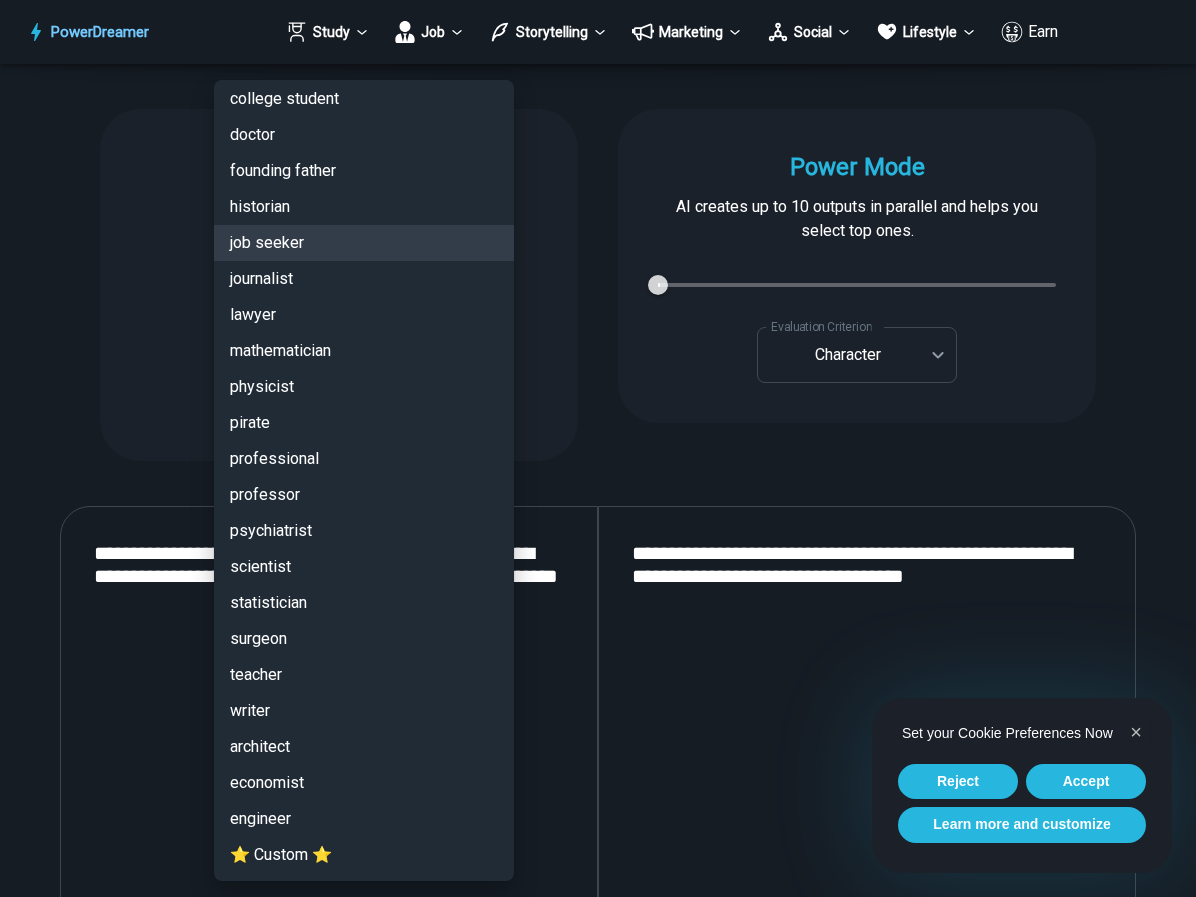 scroll, scrollTop: 4503, scrollLeft: 0, axis: vertical 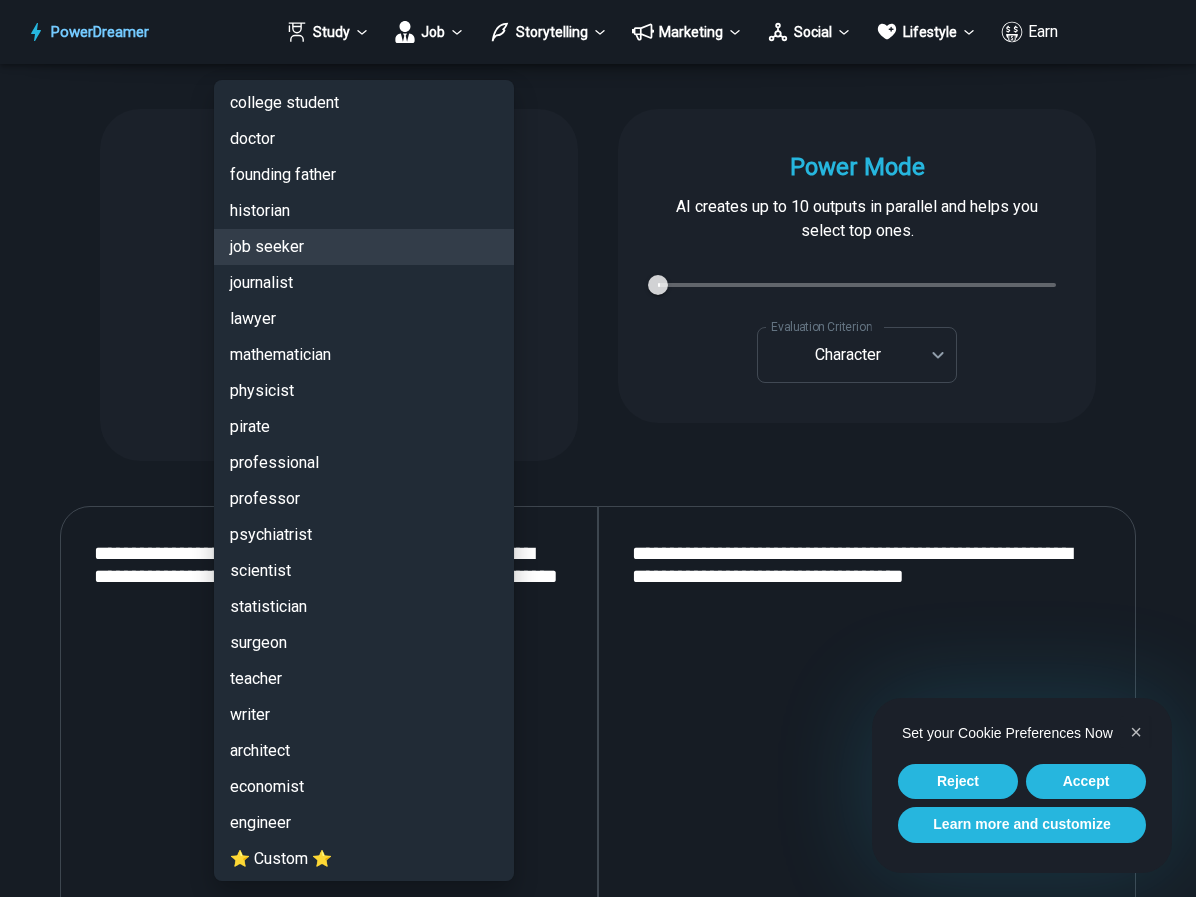 click on "teacher" at bounding box center [364, 679] 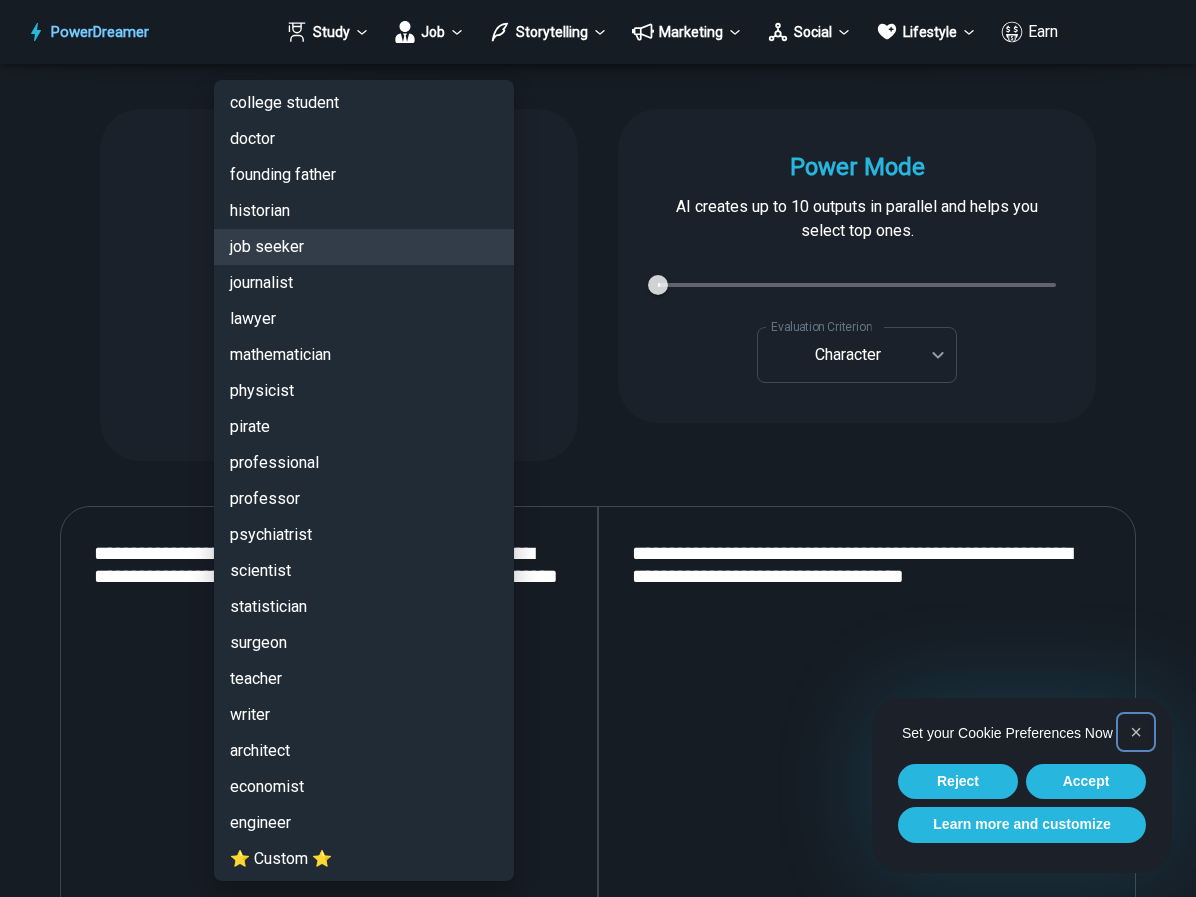 type on "*********" 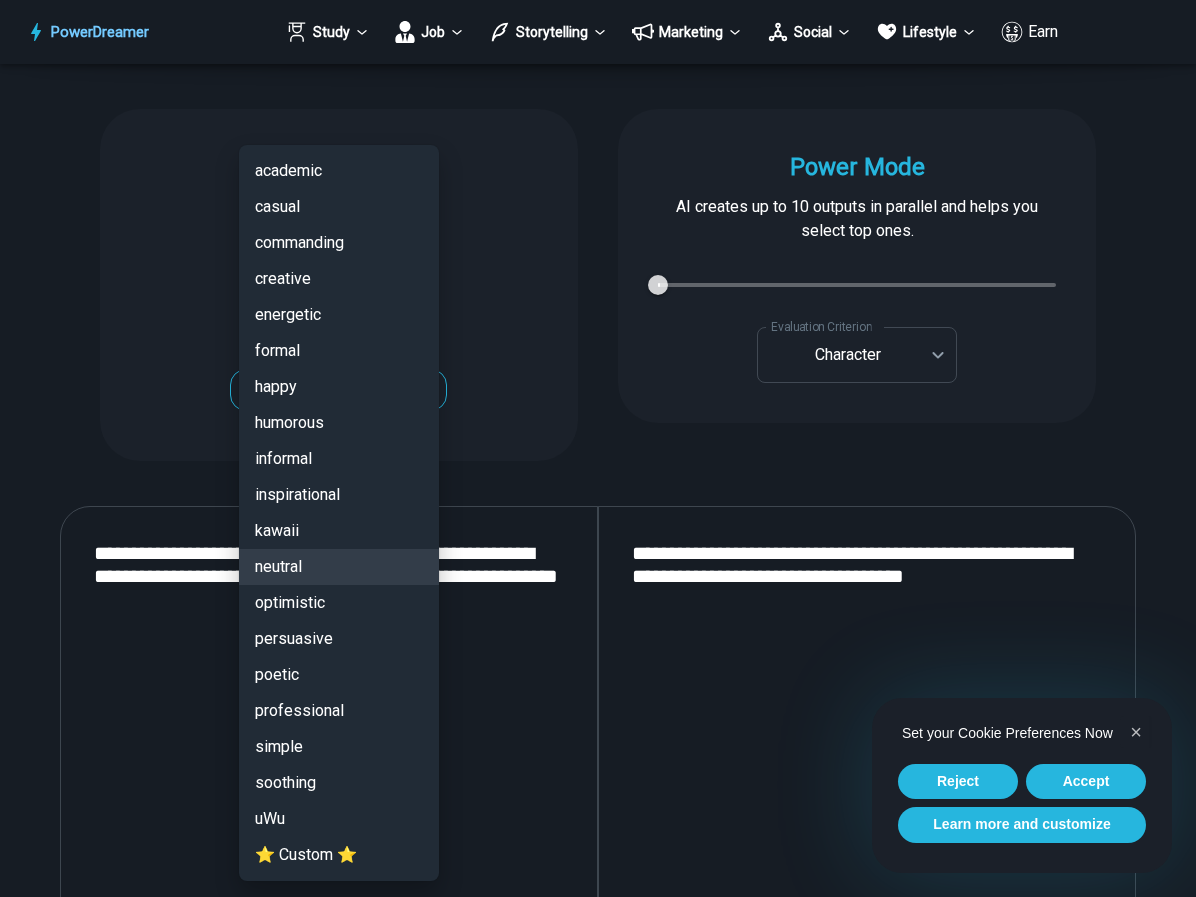click on "[FIRST] [LAST] is a writer and producer with experience at Morning Rush, Arizona PBS, Metro Weekly and The Washington Times I received a job offer today that your awesome website helped me get. Thank you! I will be singing your praises. [FIRST] [LAST]. signed up to PowerDreamer November 30th 2023 and received his job offer February 1st 2024 Absolutely love this program!! I'm usually hesitant to pay for anything without being able to try it for free first. However, I was desperate to get resume writing help and this program far exceeded my expectations! I have been telling anyone I know looking for a job to try it. [FIRST] [LAST] [LAST], [JOB TITLE] in E-Commerce [FIRST] [LAST] [FIRST] [LAST] AI Voice" at bounding box center [598, 1628] 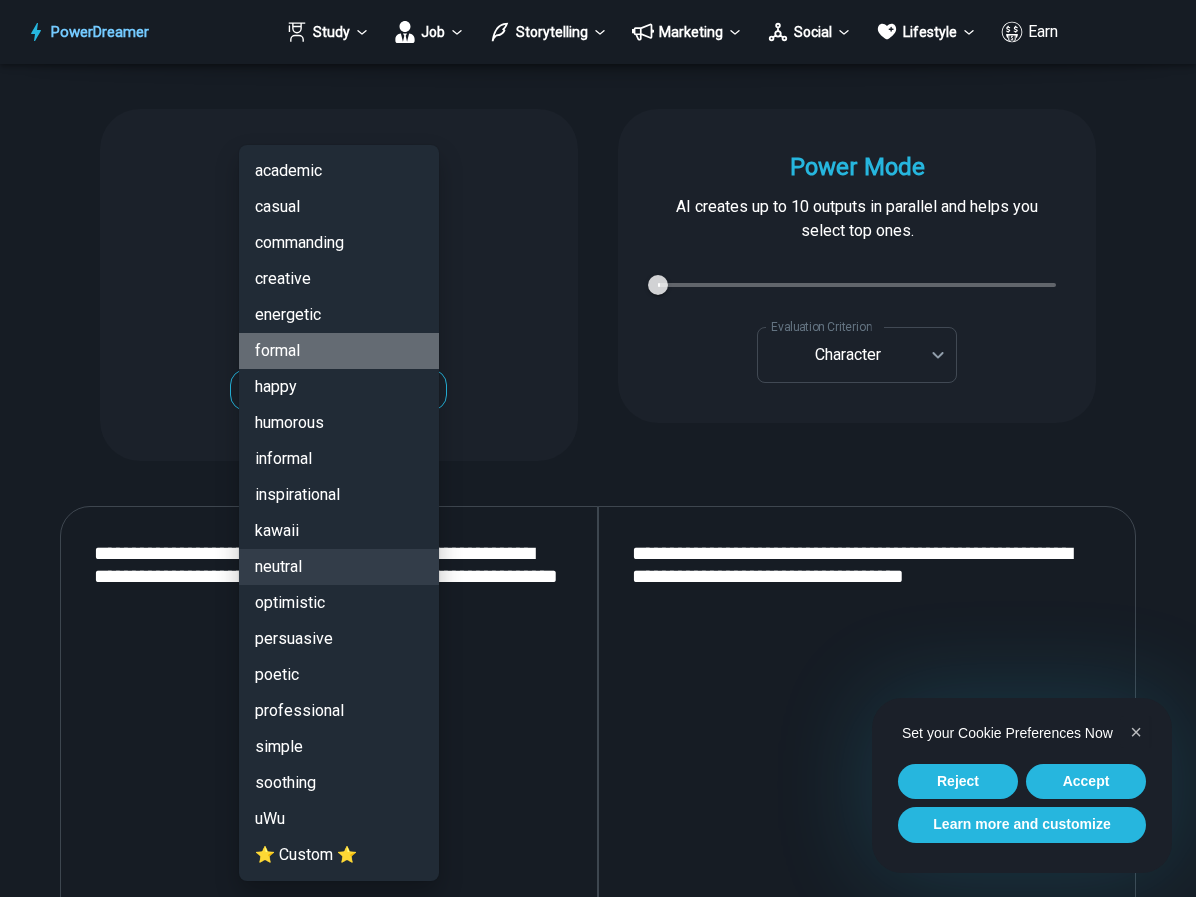 click on "formal" at bounding box center [339, 351] 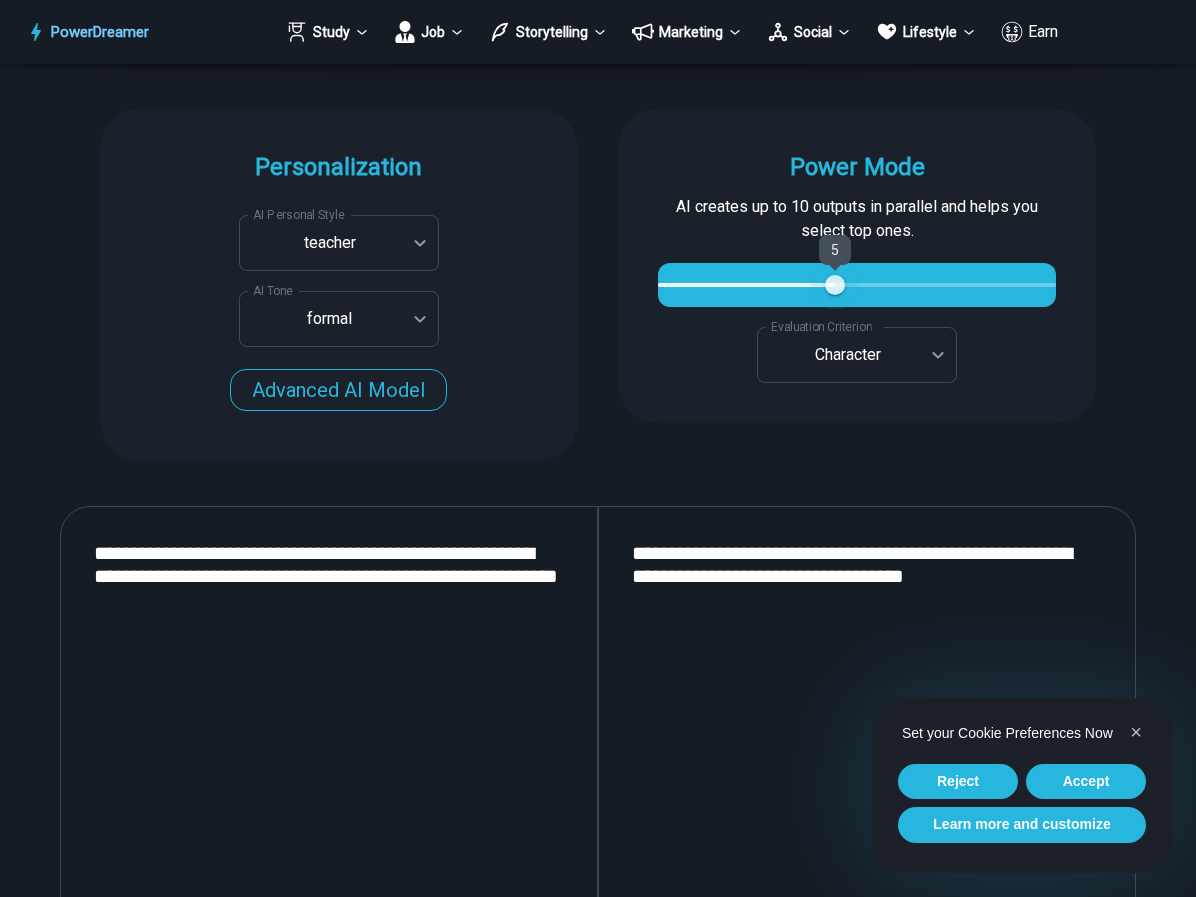 type on "*" 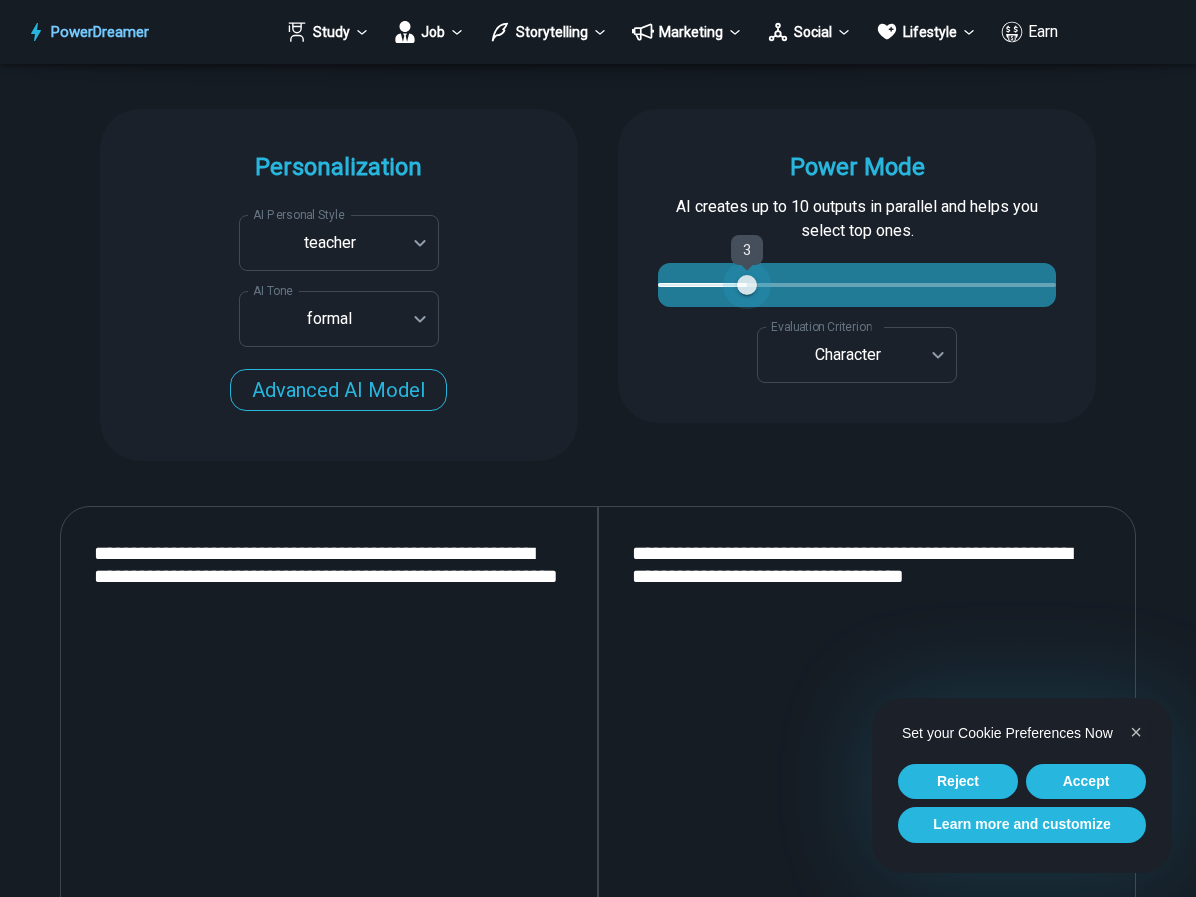 type on "*" 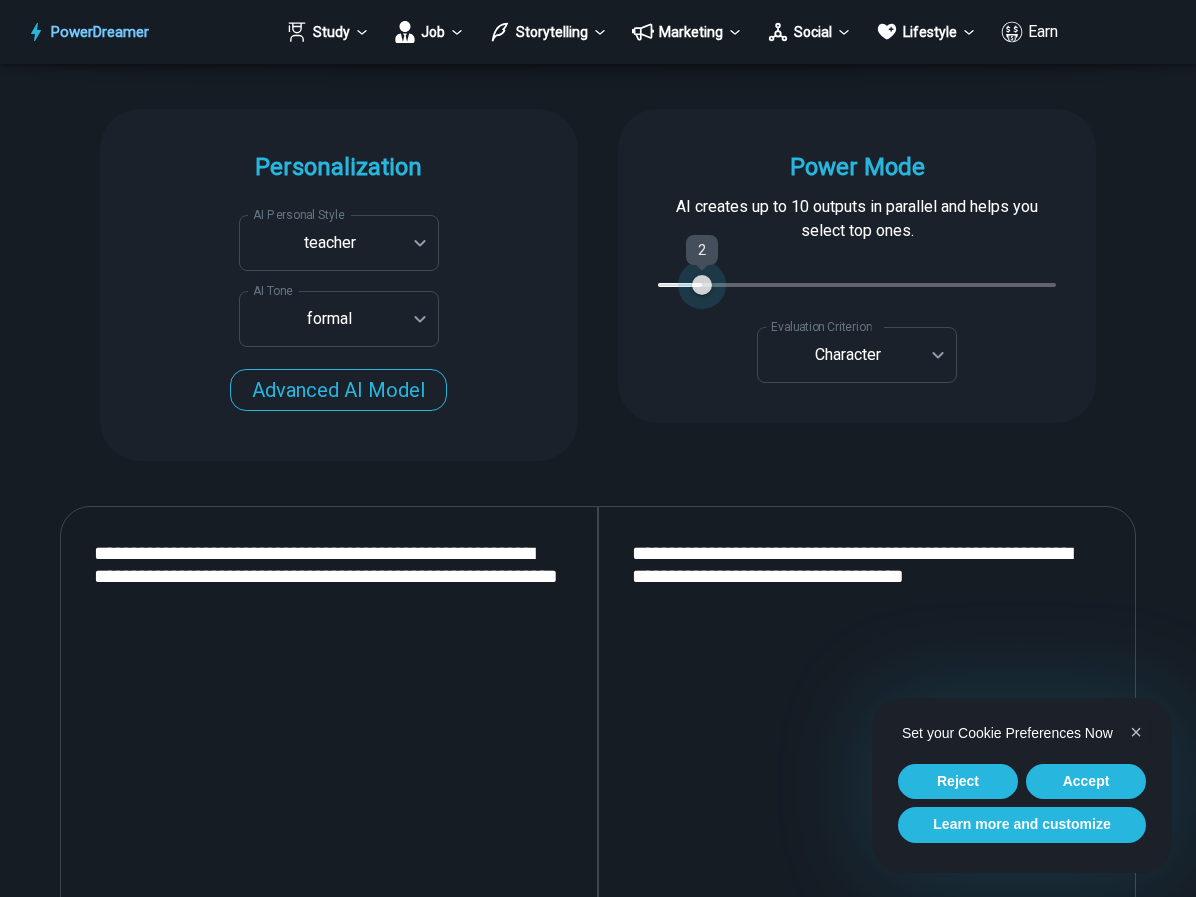 type on "*" 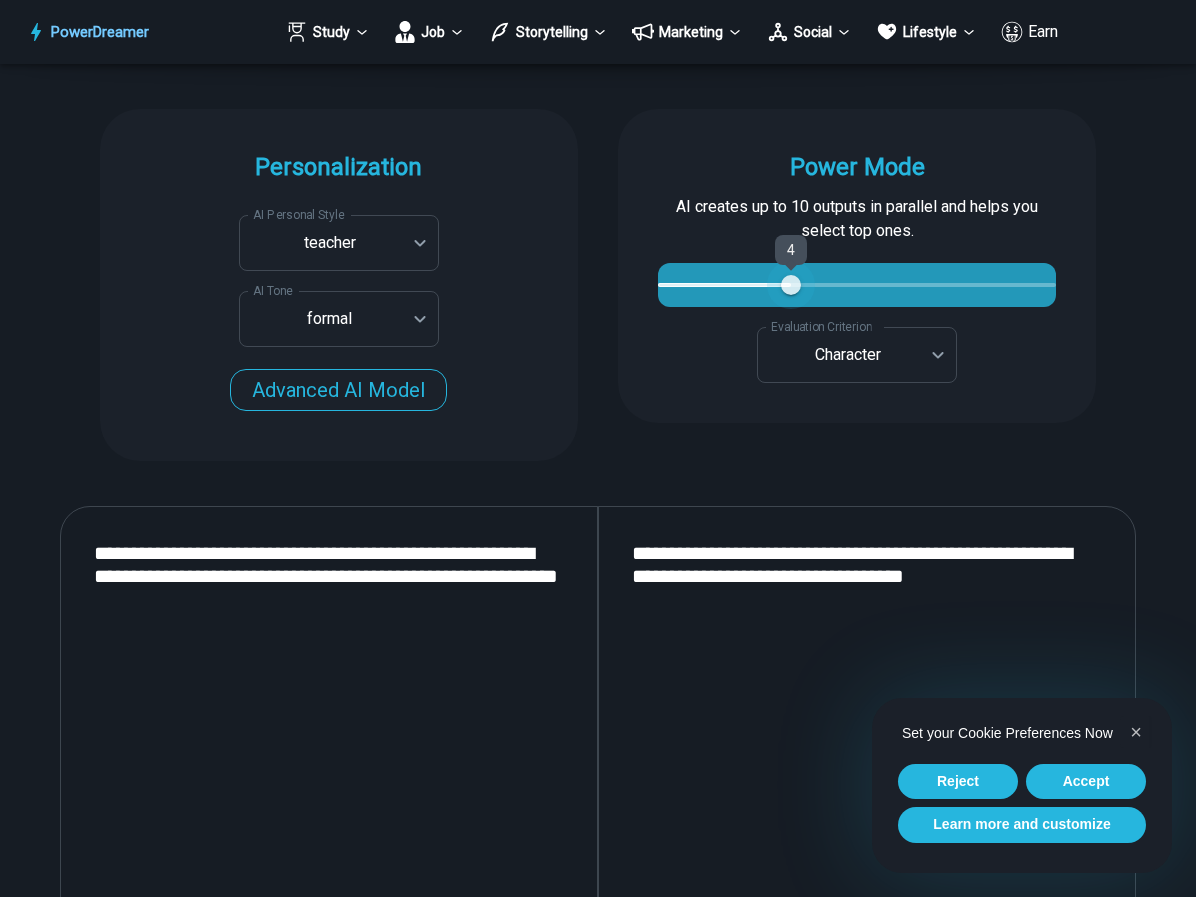 type on "*" 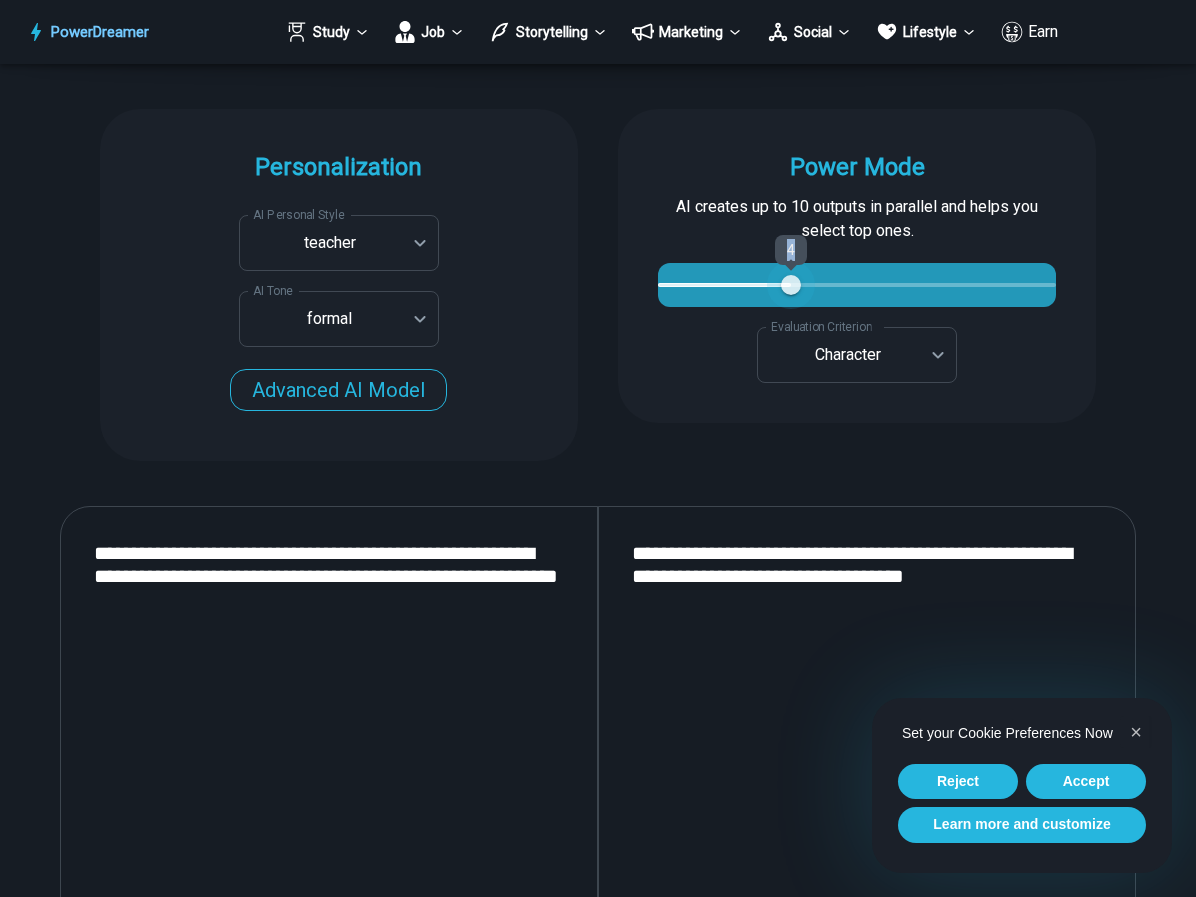 type on "**" 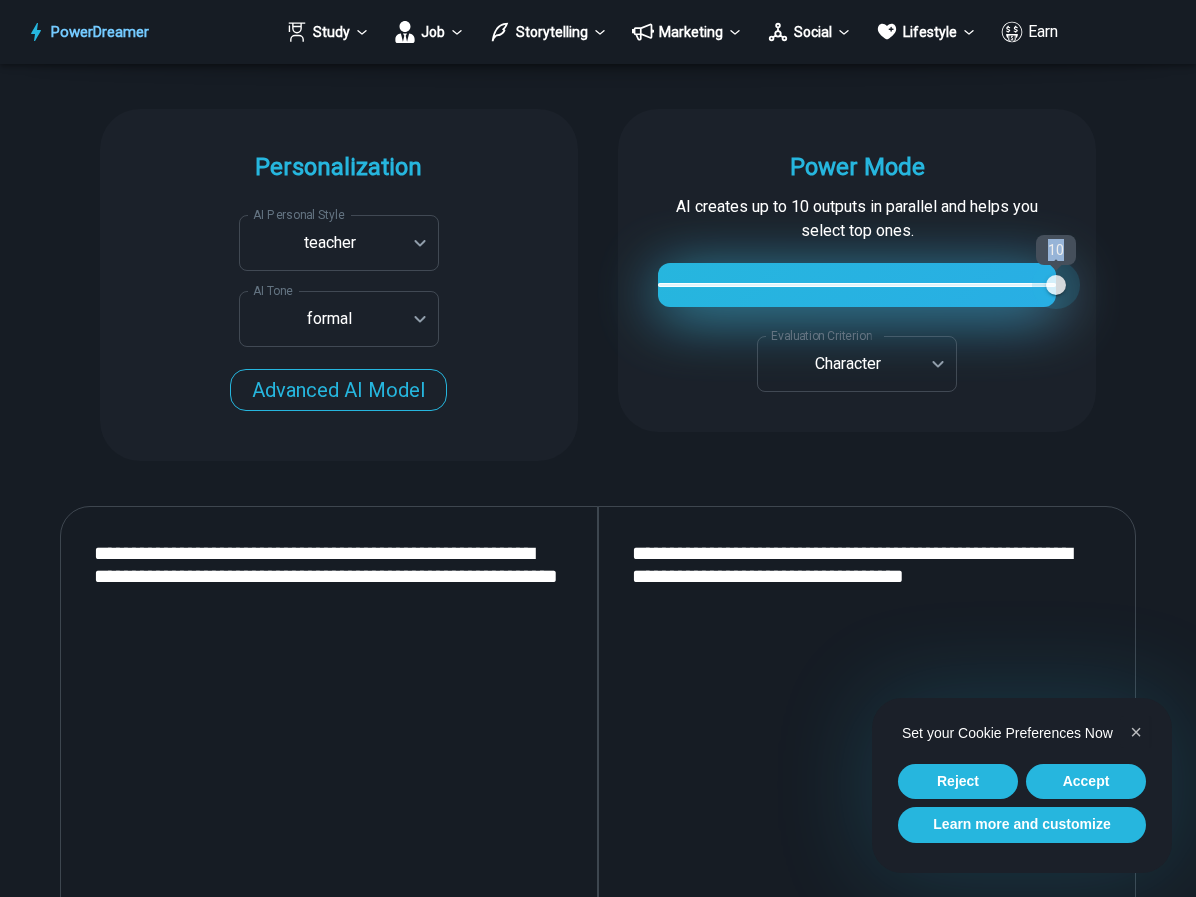 type on "*" 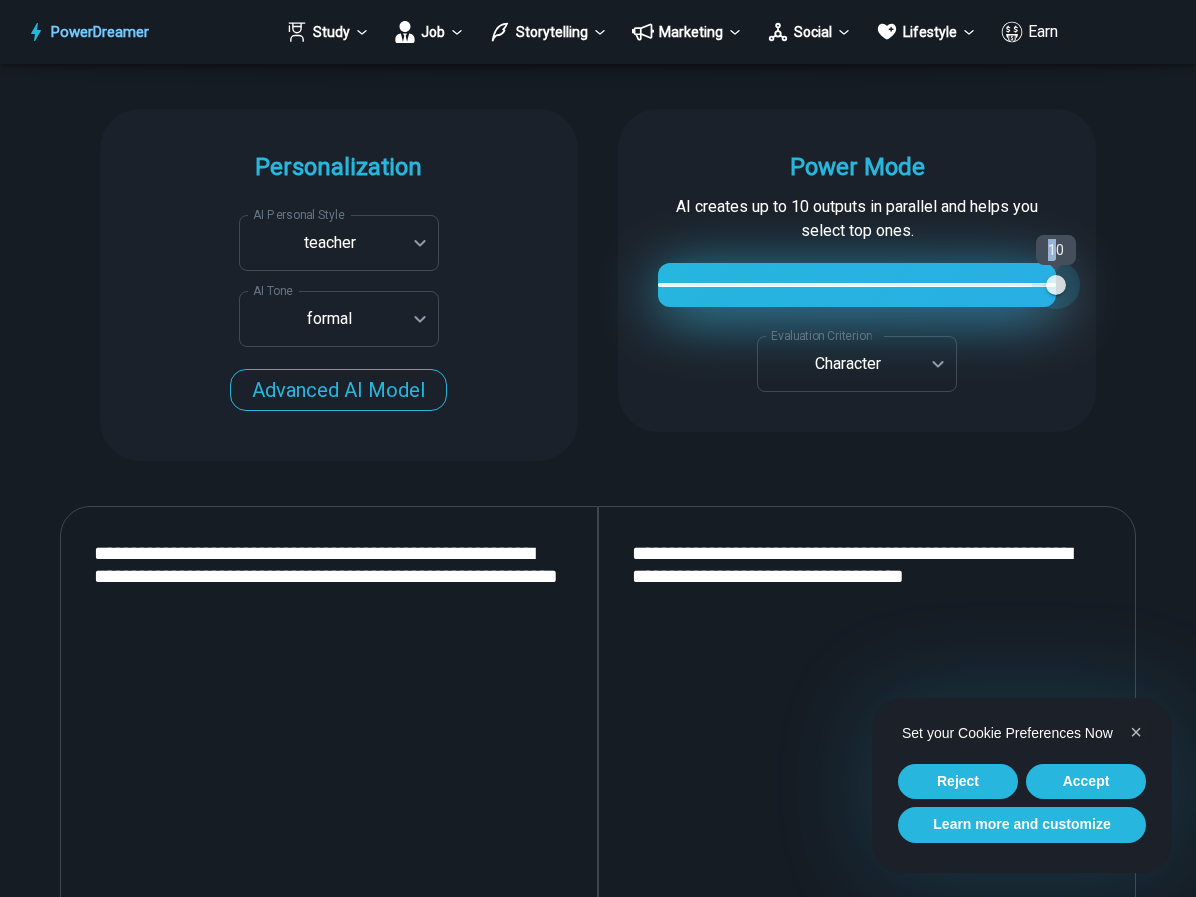 type on "*" 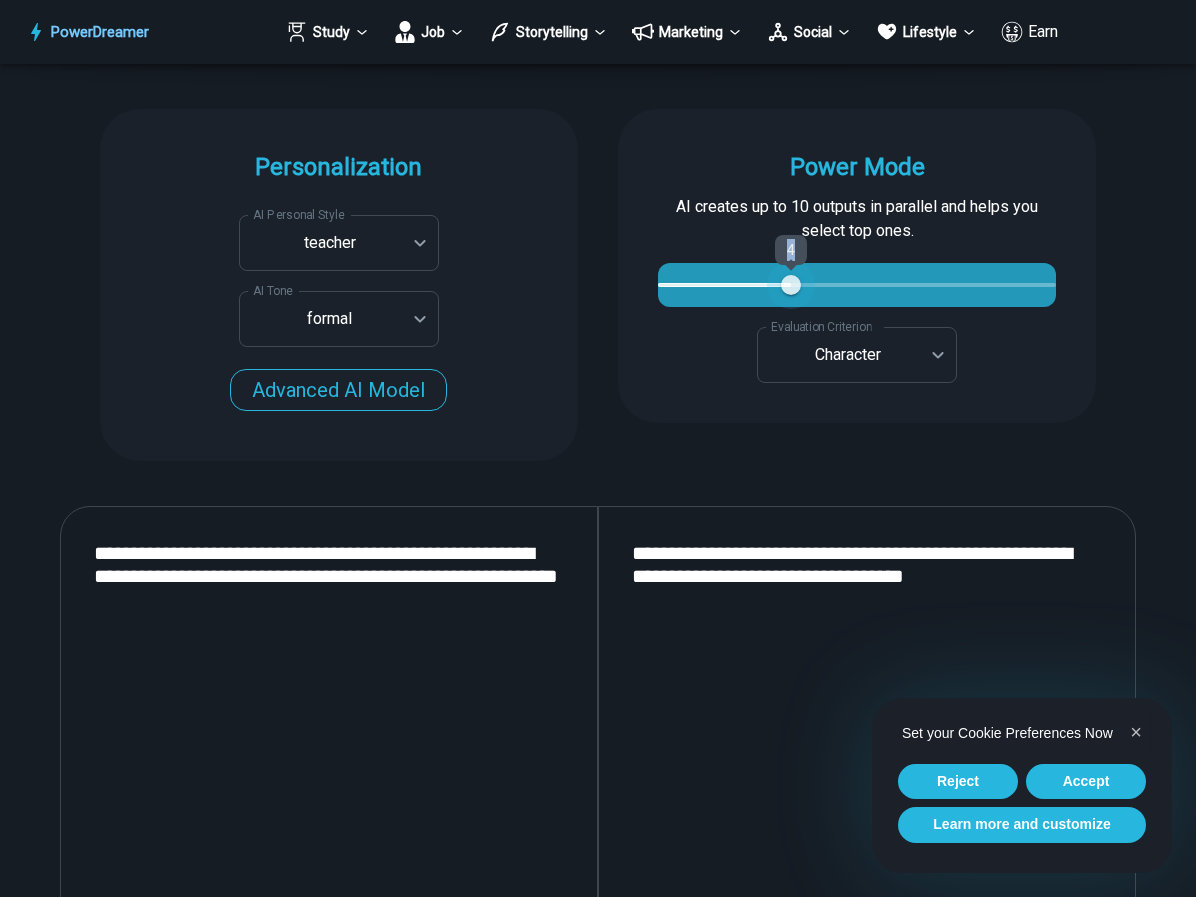 type on "*" 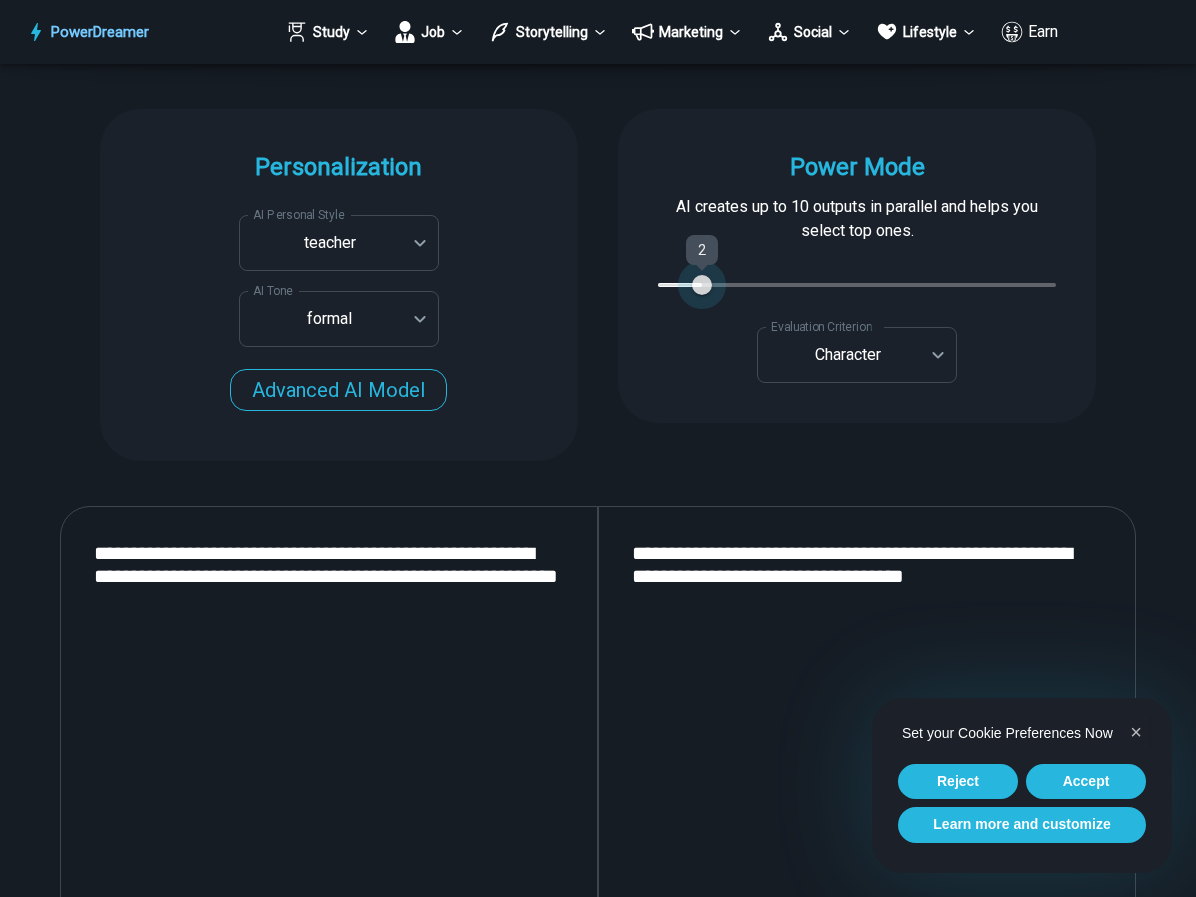 type on "*" 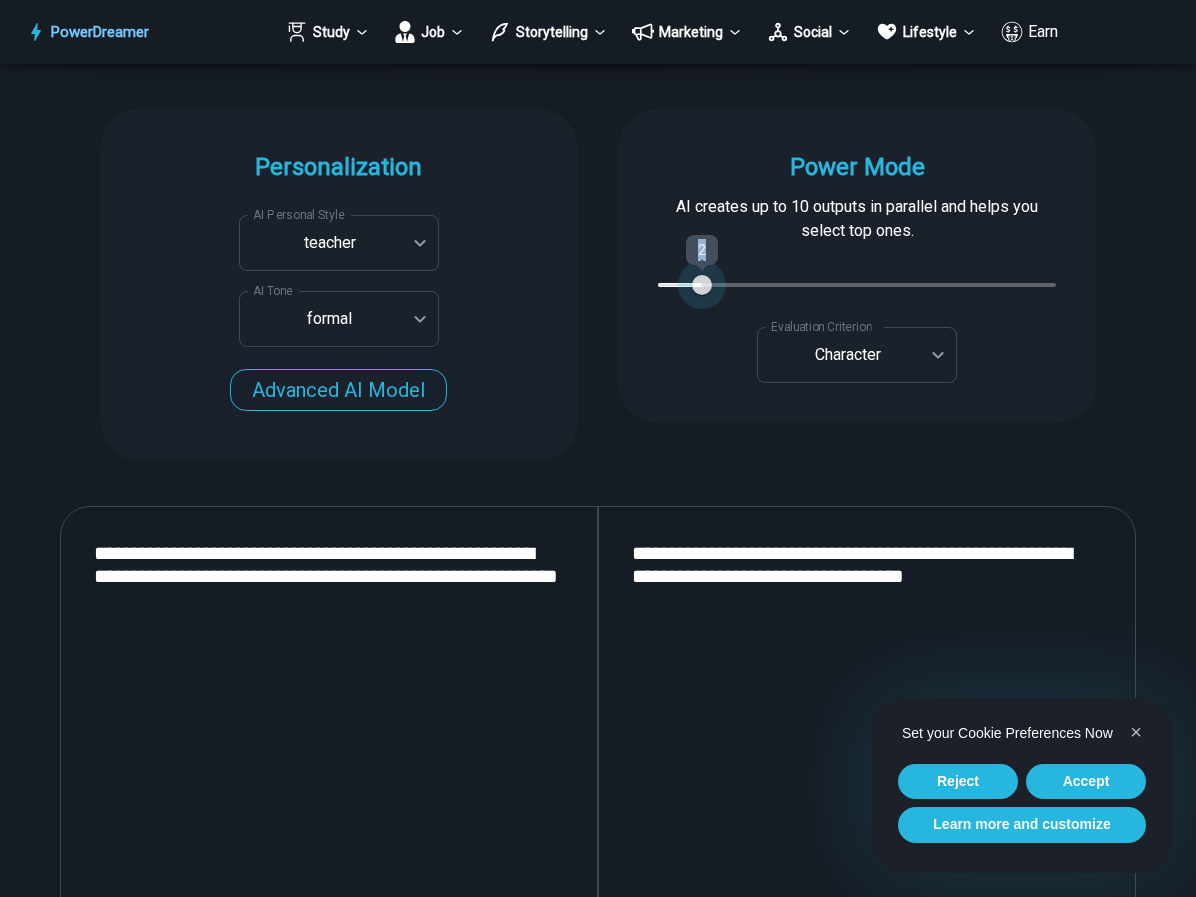 type on "*" 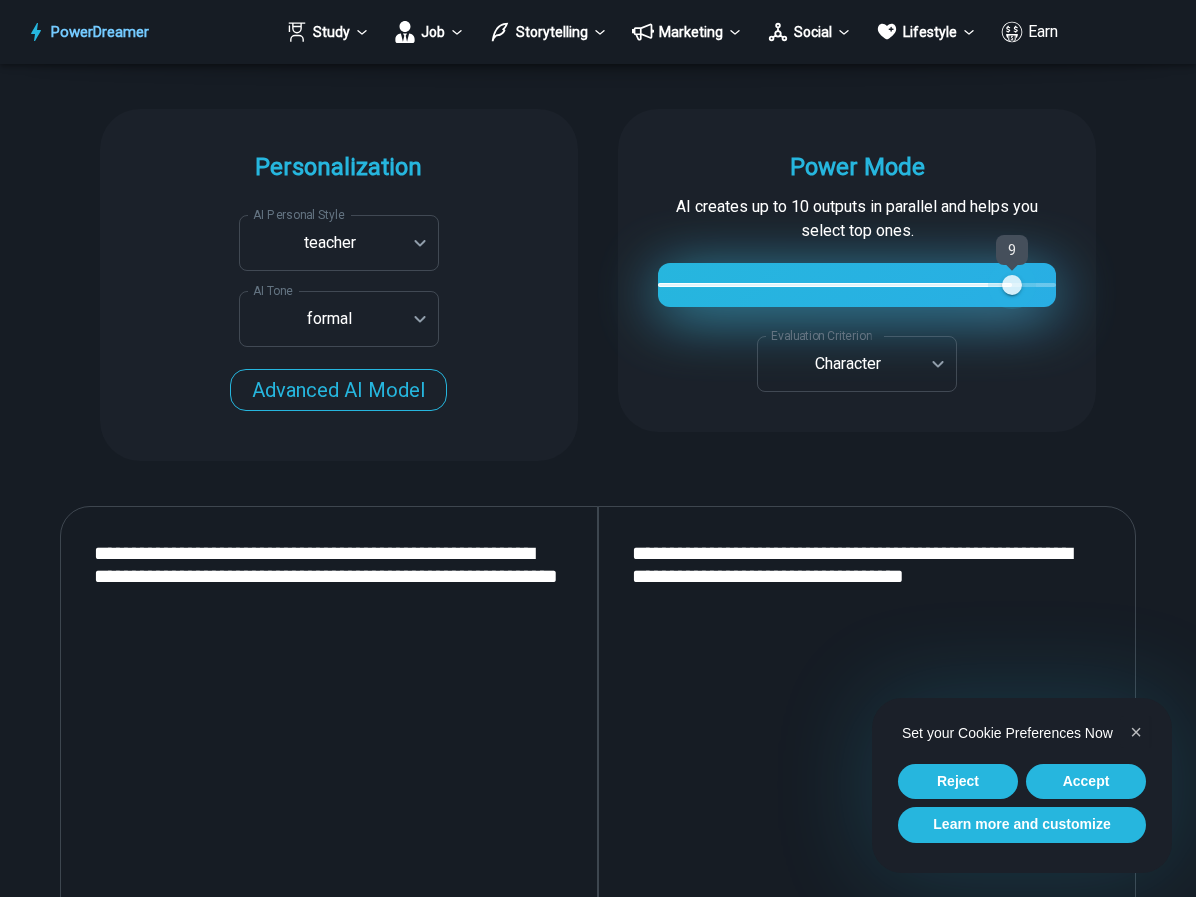 type on "**" 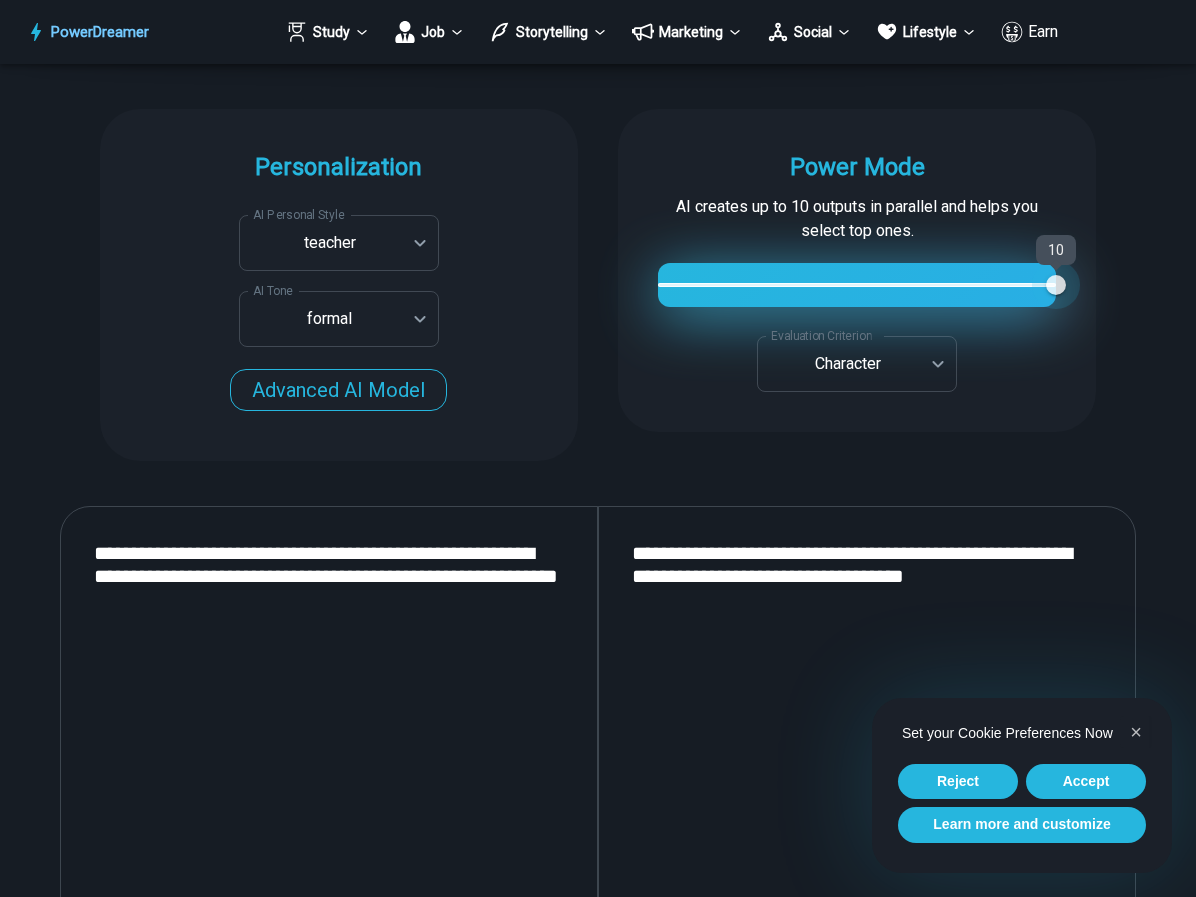 type on "*" 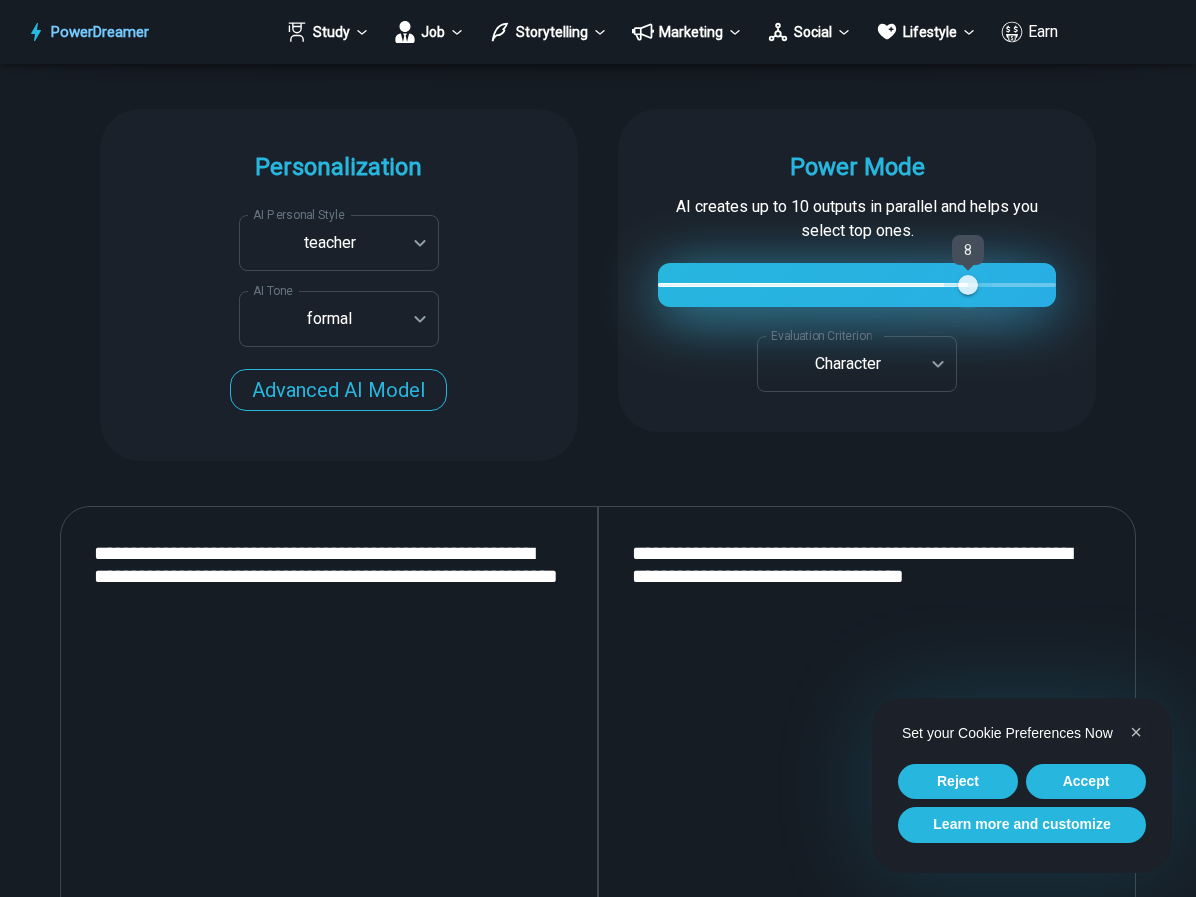 type on "*" 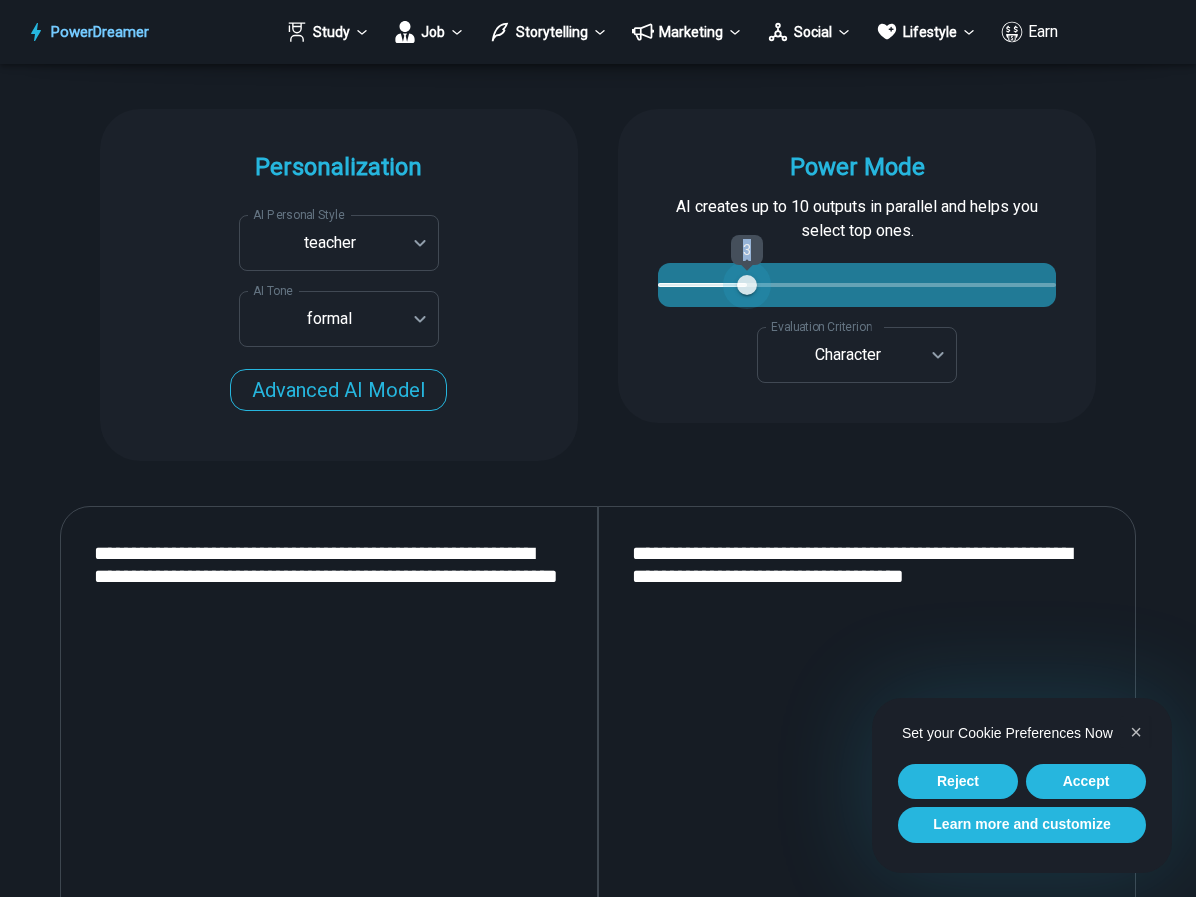 type on "*" 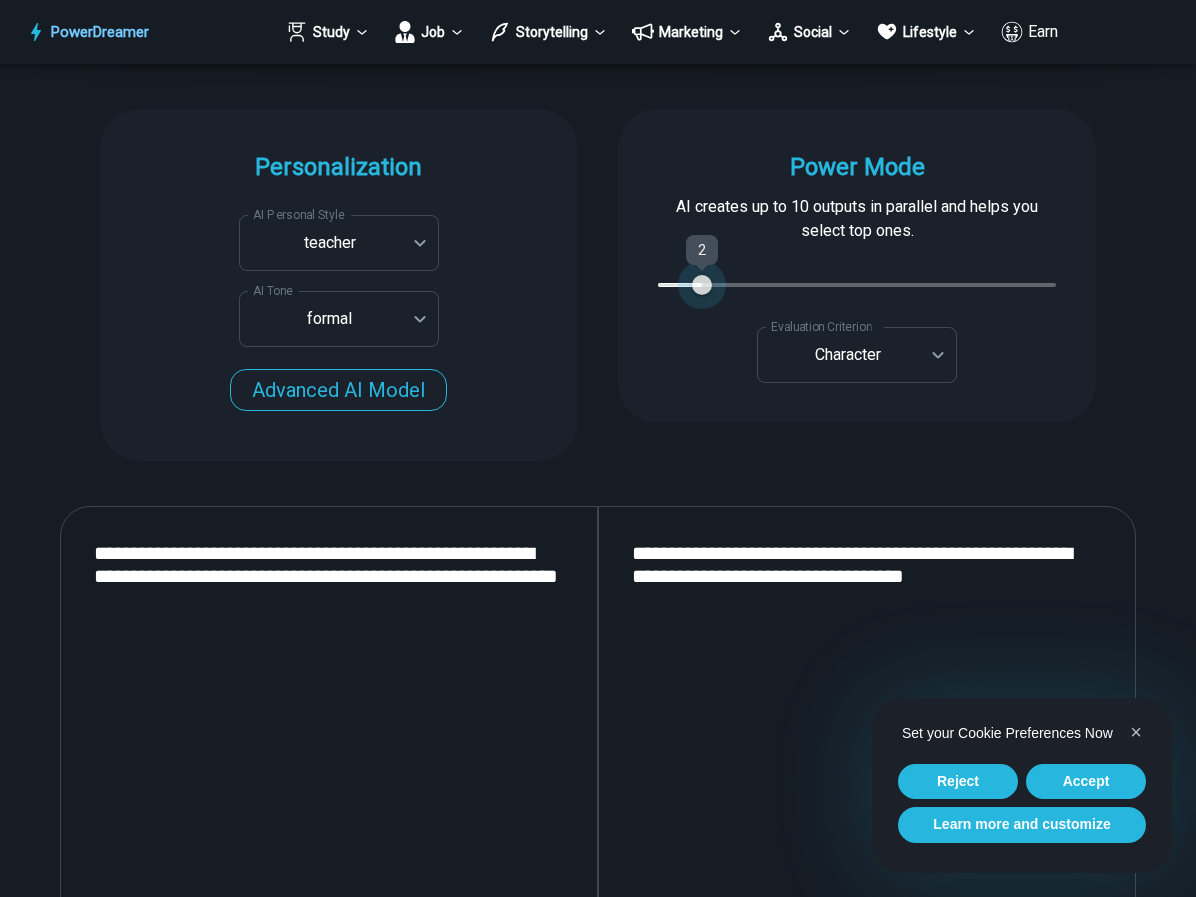 drag, startPoint x: 674, startPoint y: 306, endPoint x: 714, endPoint y: 295, distance: 41.484936 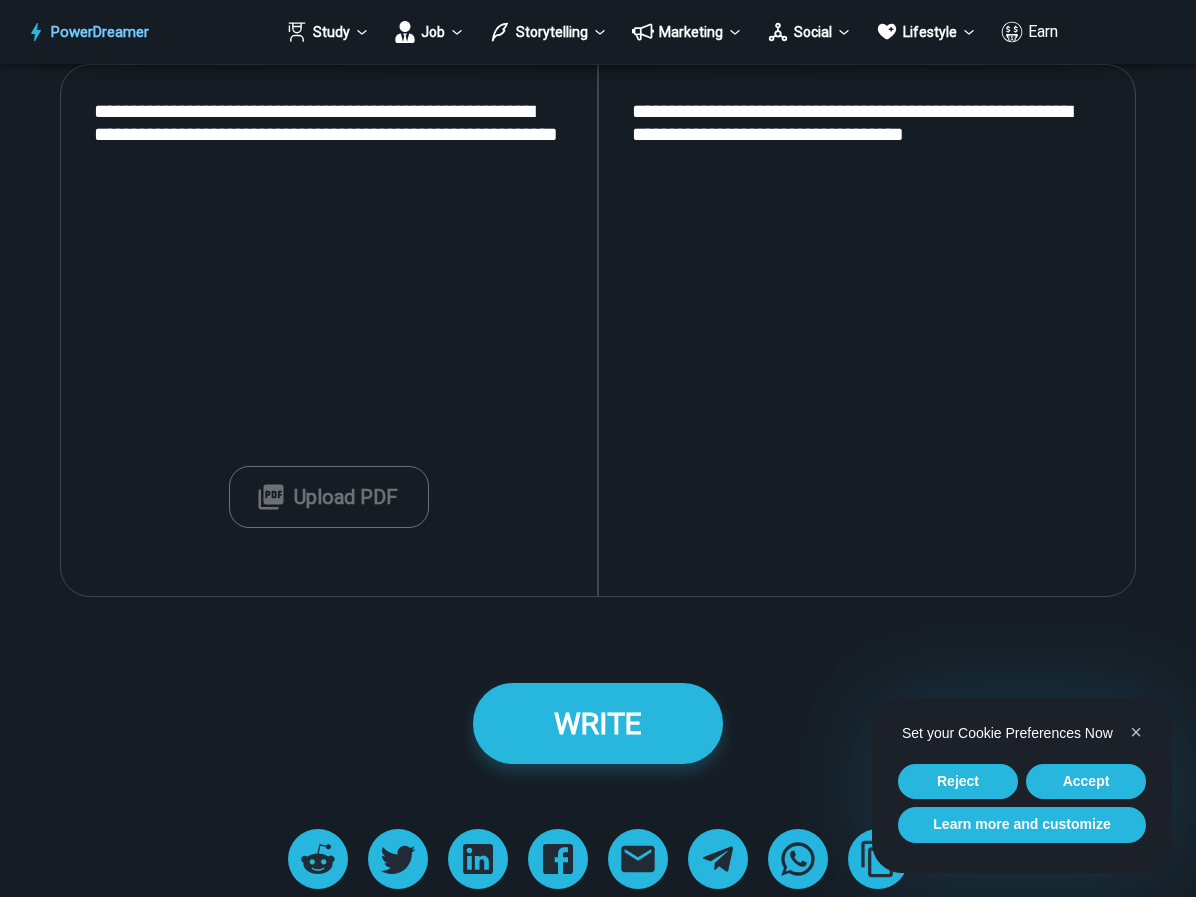 scroll, scrollTop: 2594, scrollLeft: 0, axis: vertical 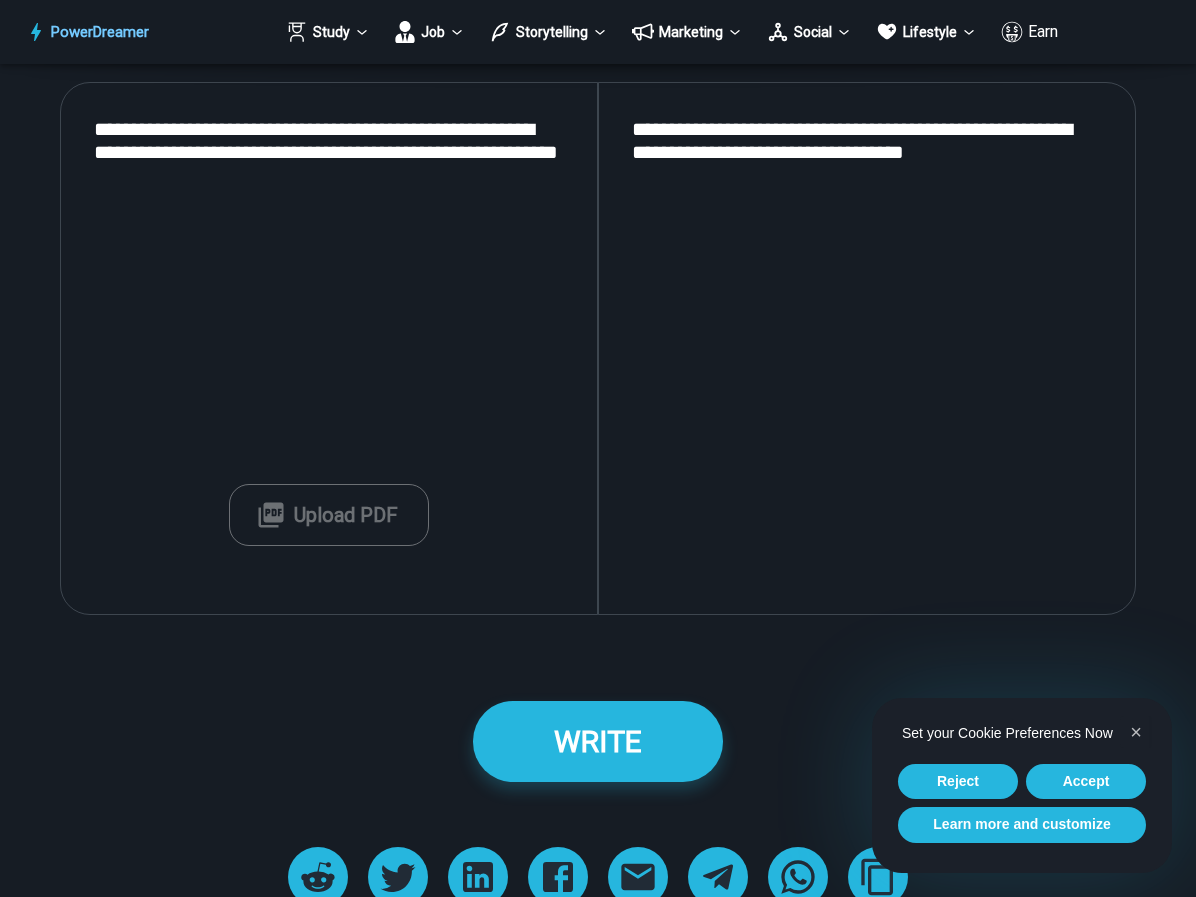 click on "**********" at bounding box center (329, 348) 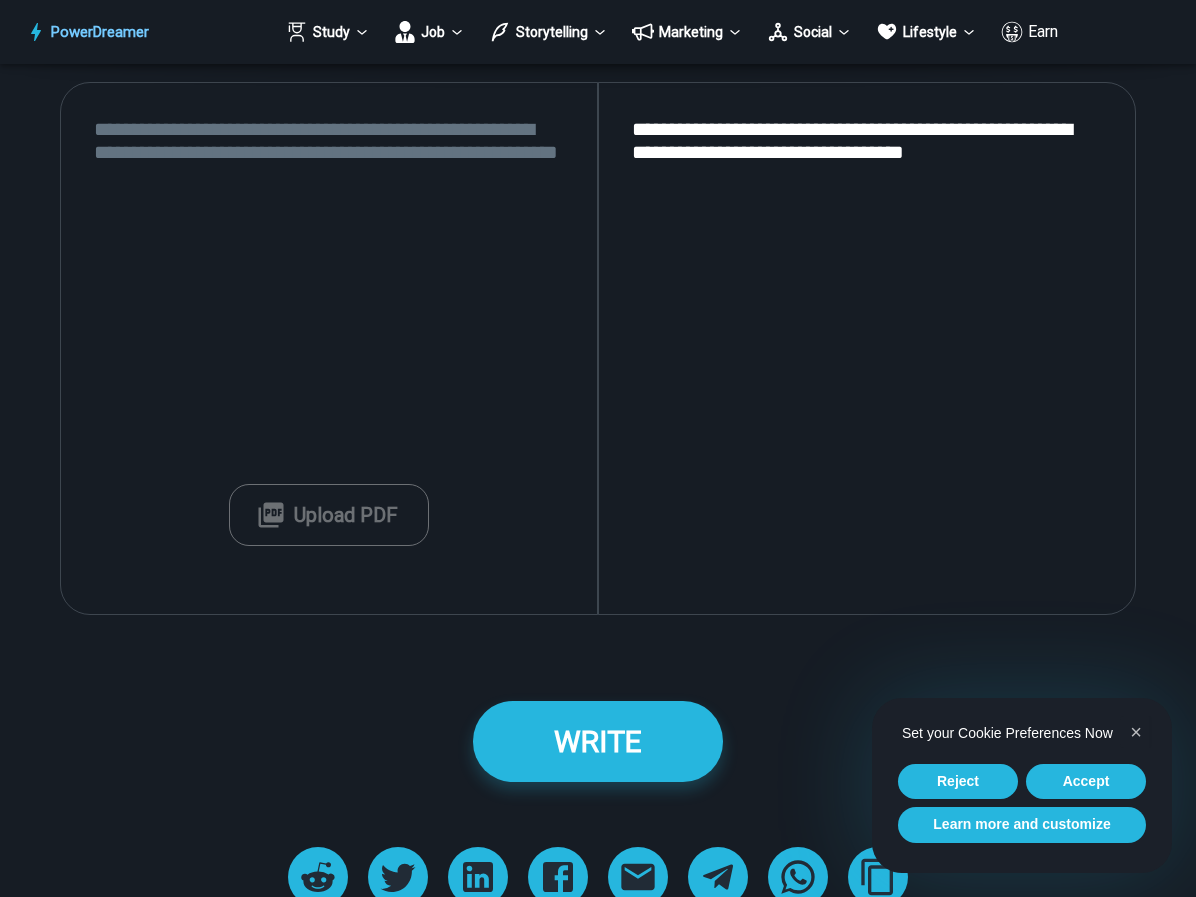 type 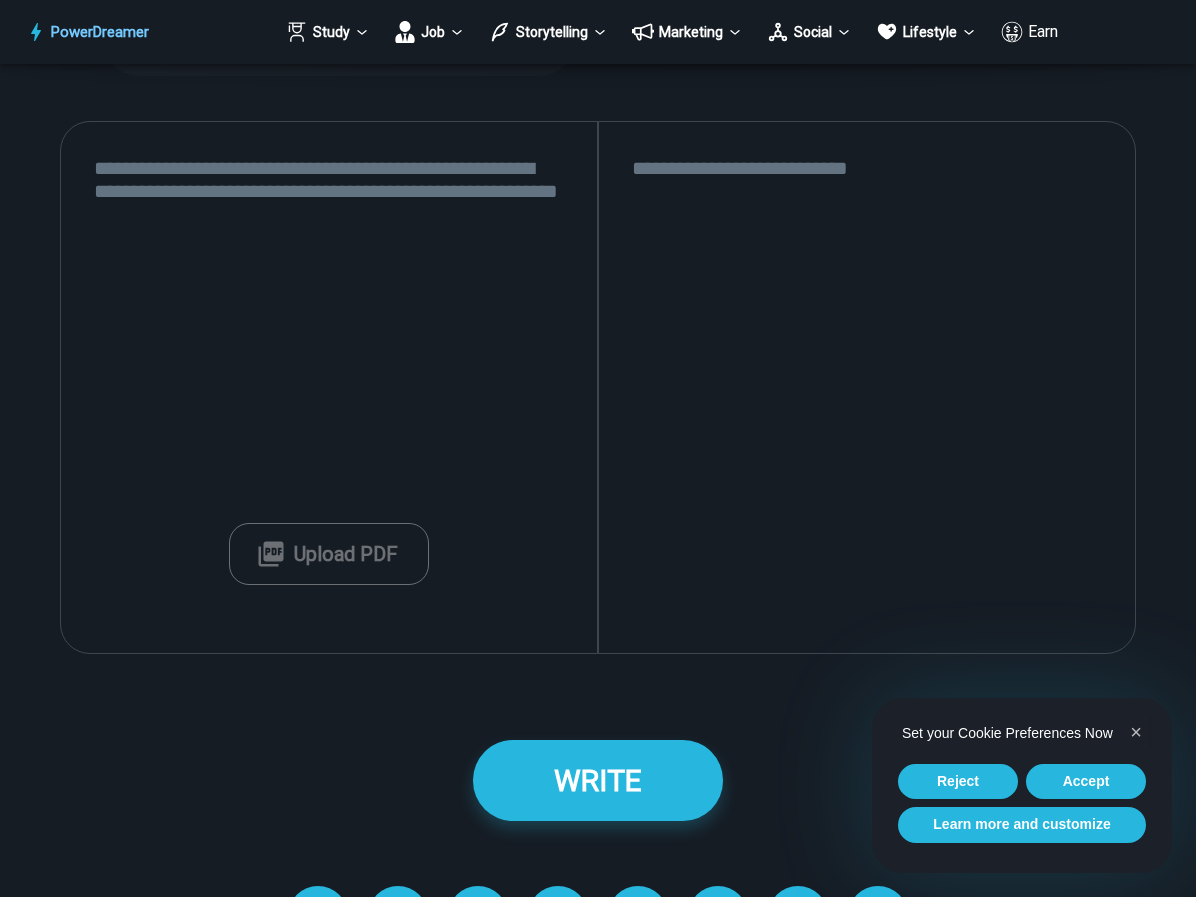 scroll, scrollTop: 2481, scrollLeft: 0, axis: vertical 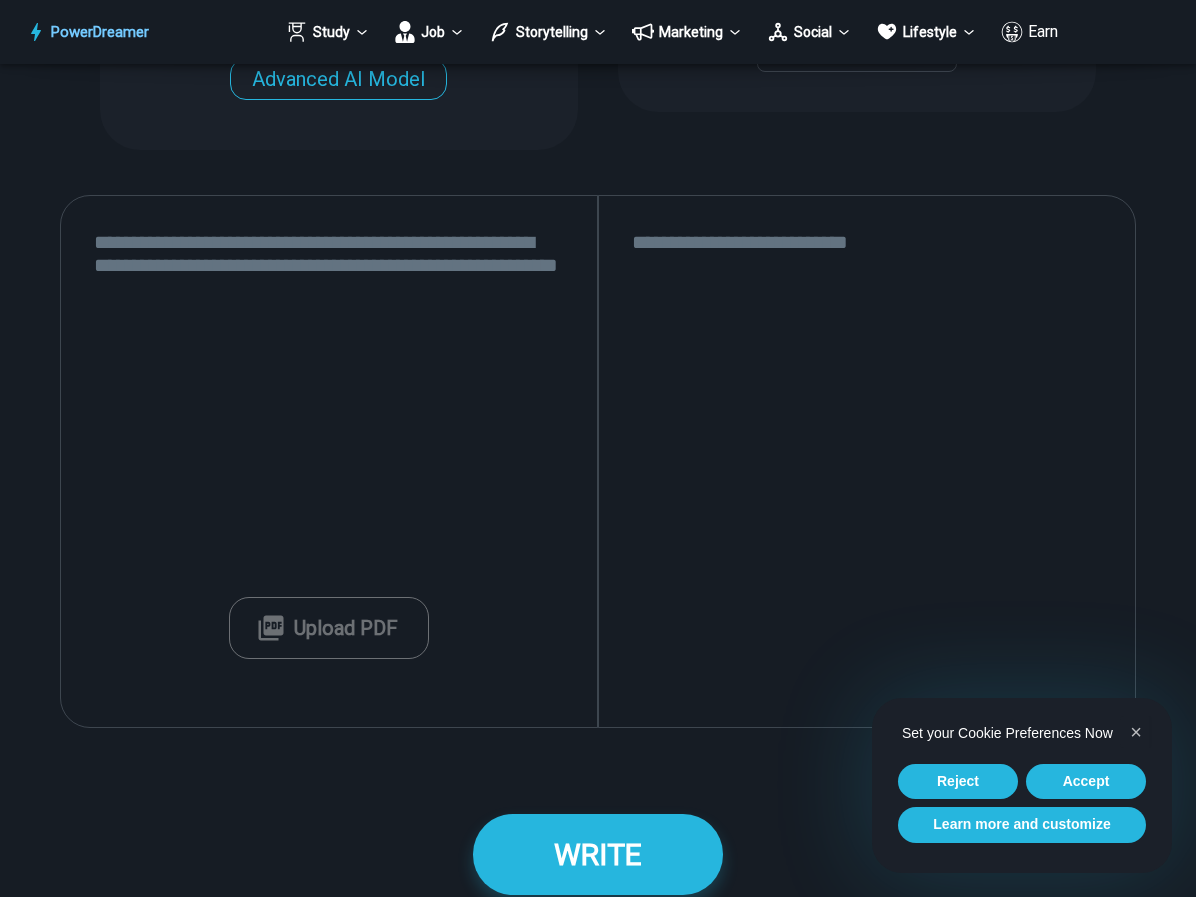 click at bounding box center (867, 461) 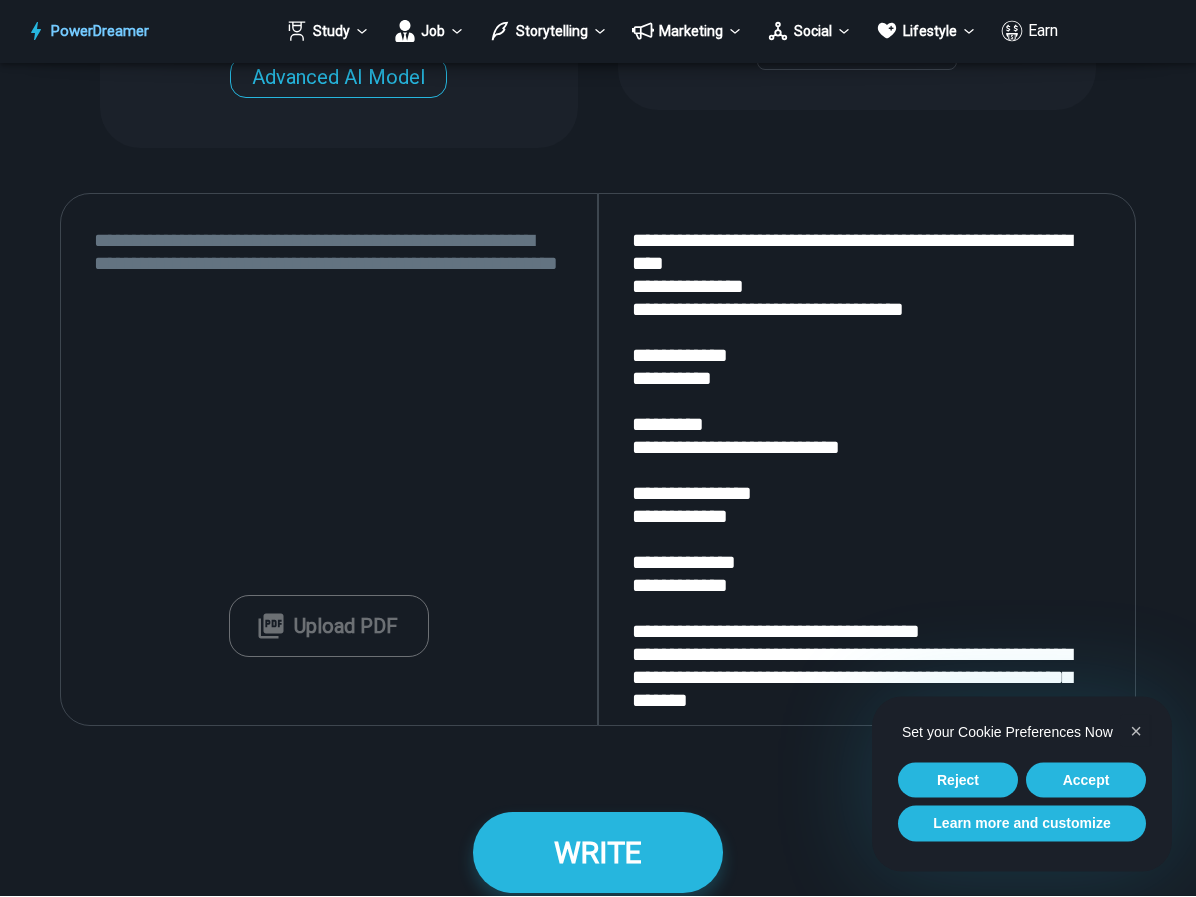 scroll, scrollTop: 2482, scrollLeft: 0, axis: vertical 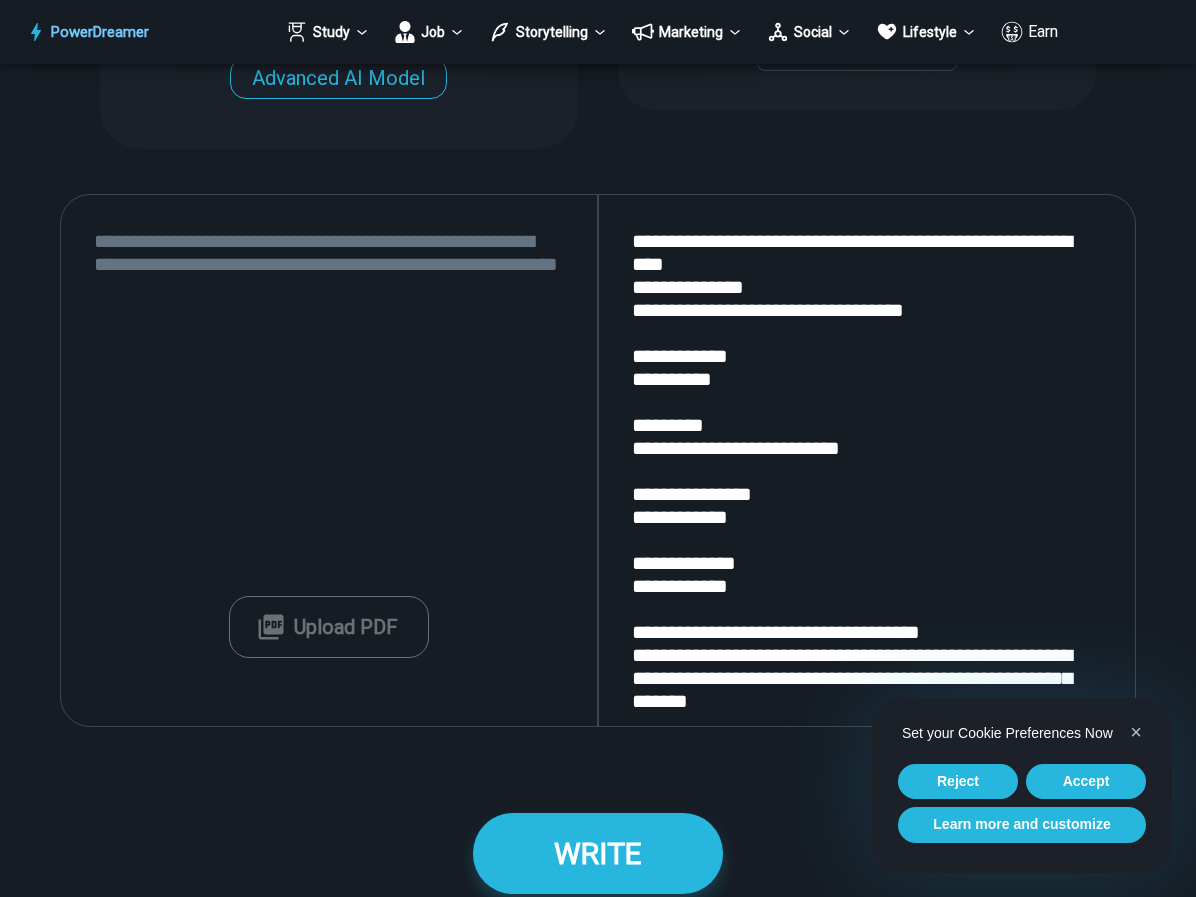 type on "**********" 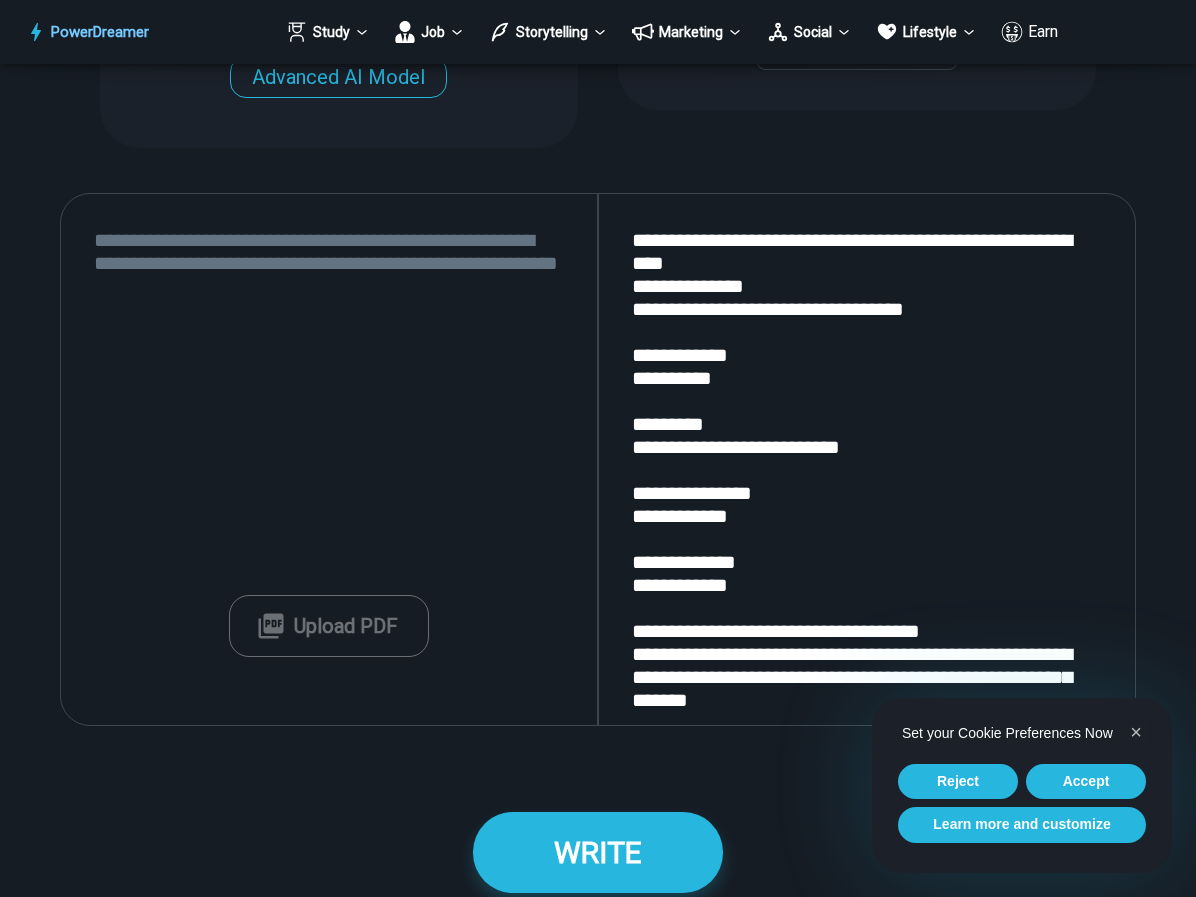 scroll, scrollTop: 8, scrollLeft: 0, axis: vertical 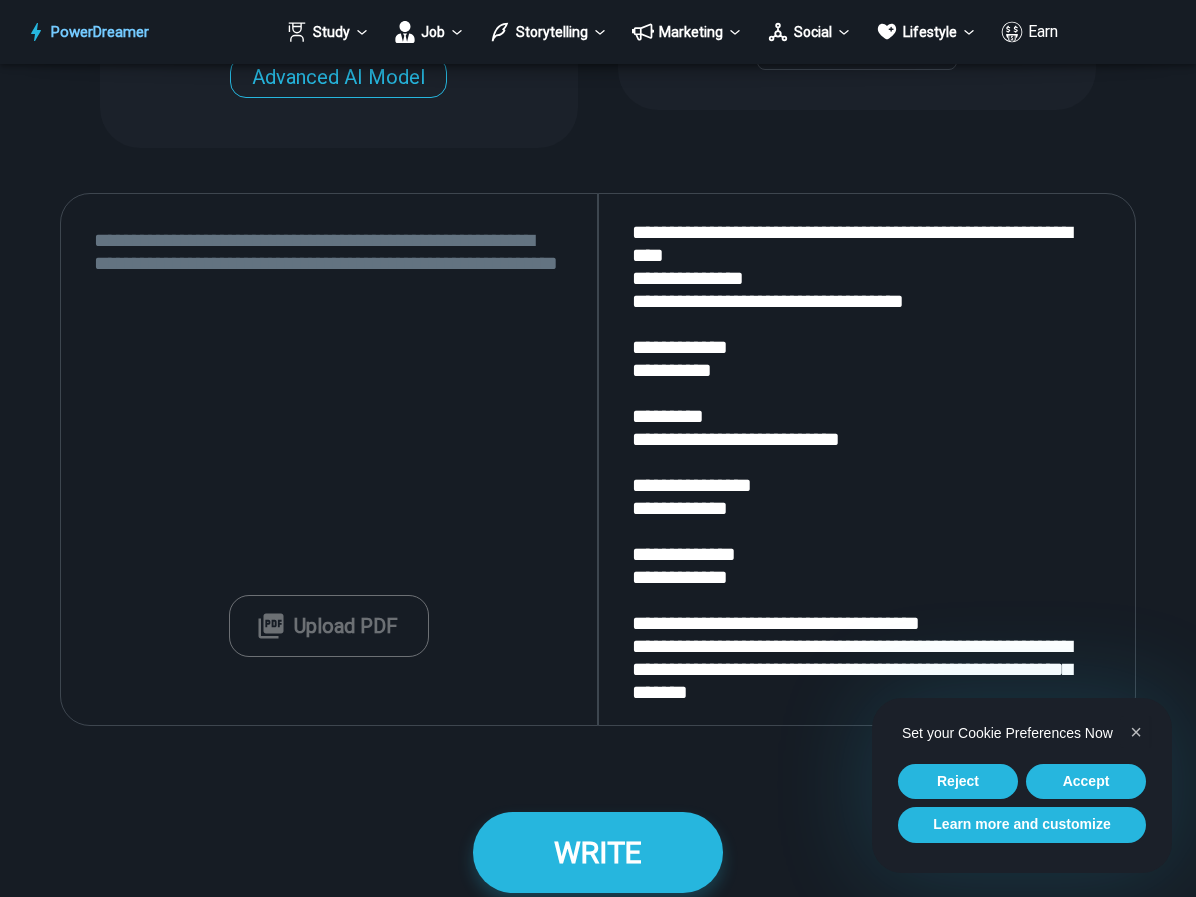 click at bounding box center [329, 459] 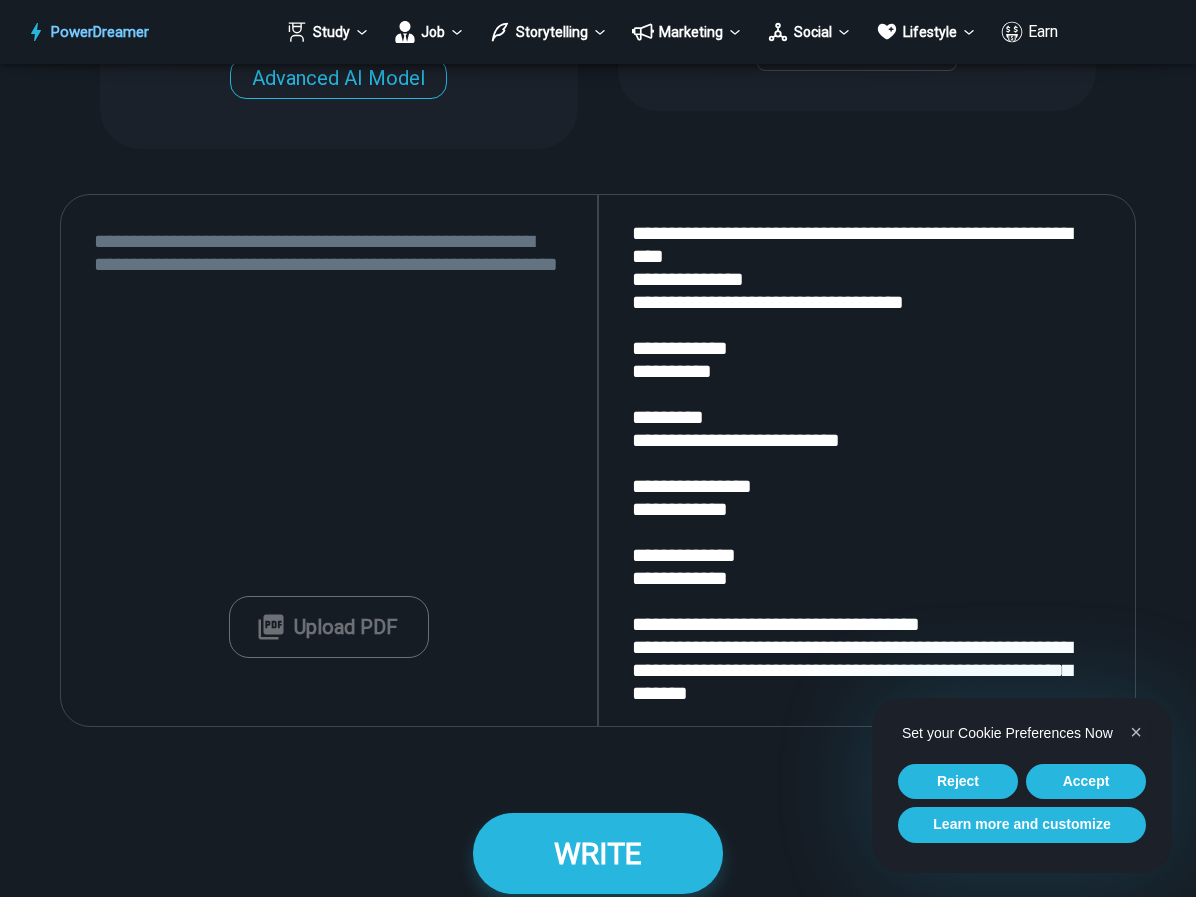 paste on "**********" 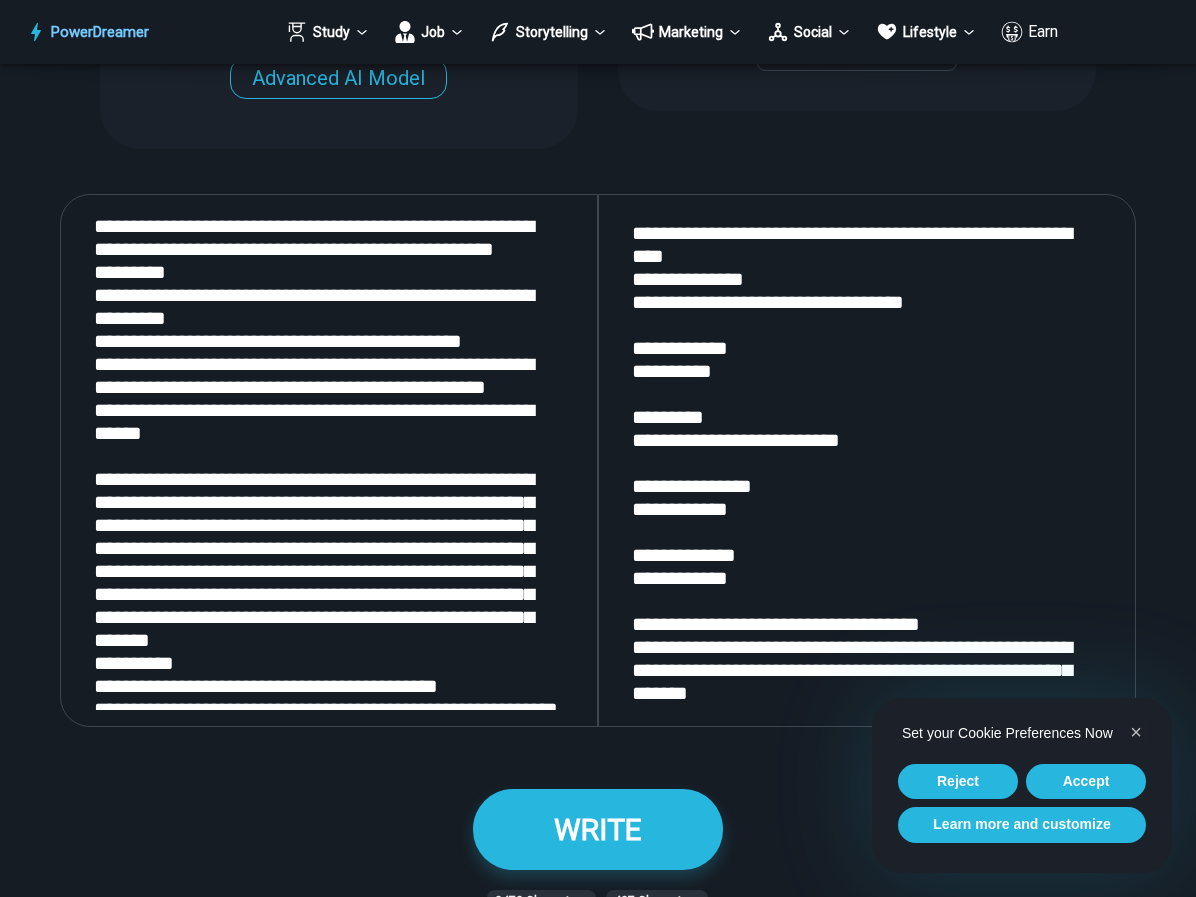 scroll, scrollTop: 233, scrollLeft: 0, axis: vertical 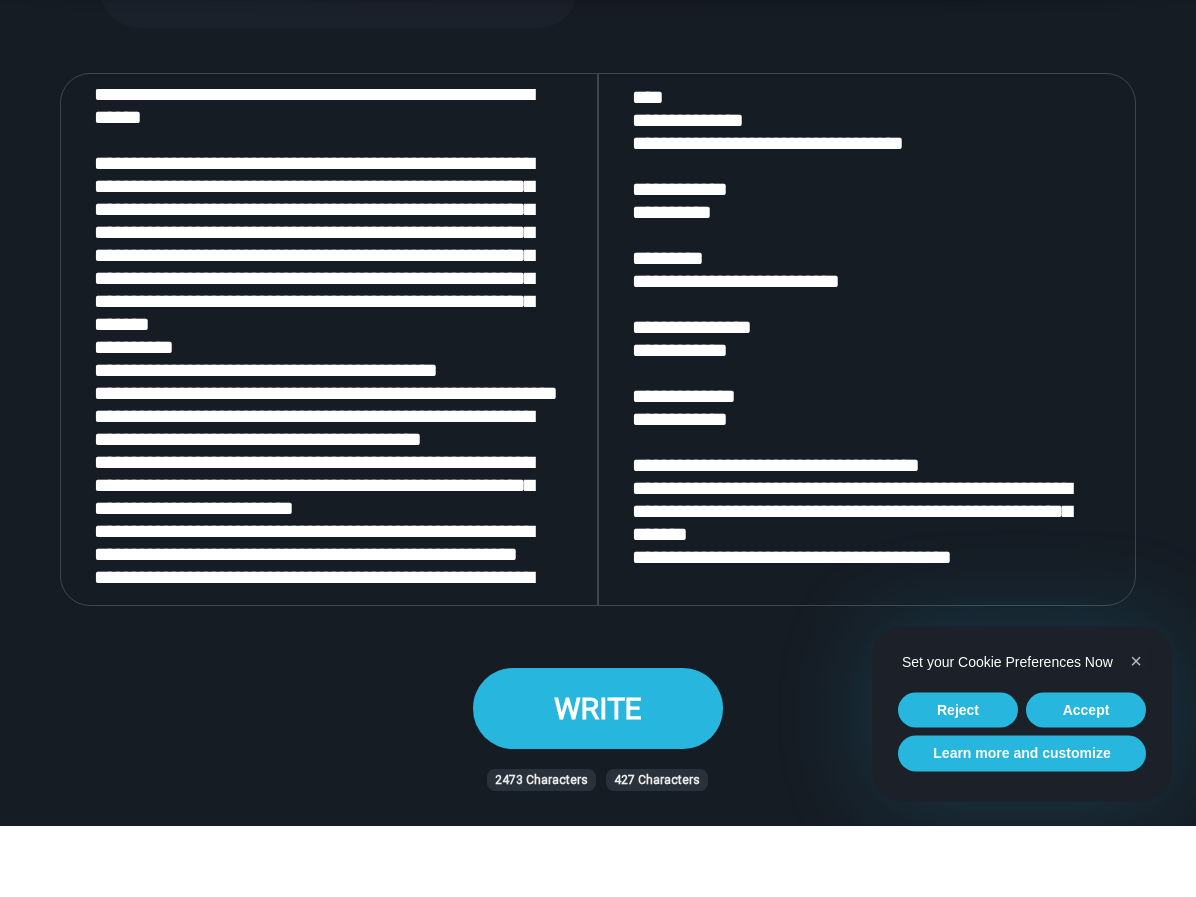 type on "**********" 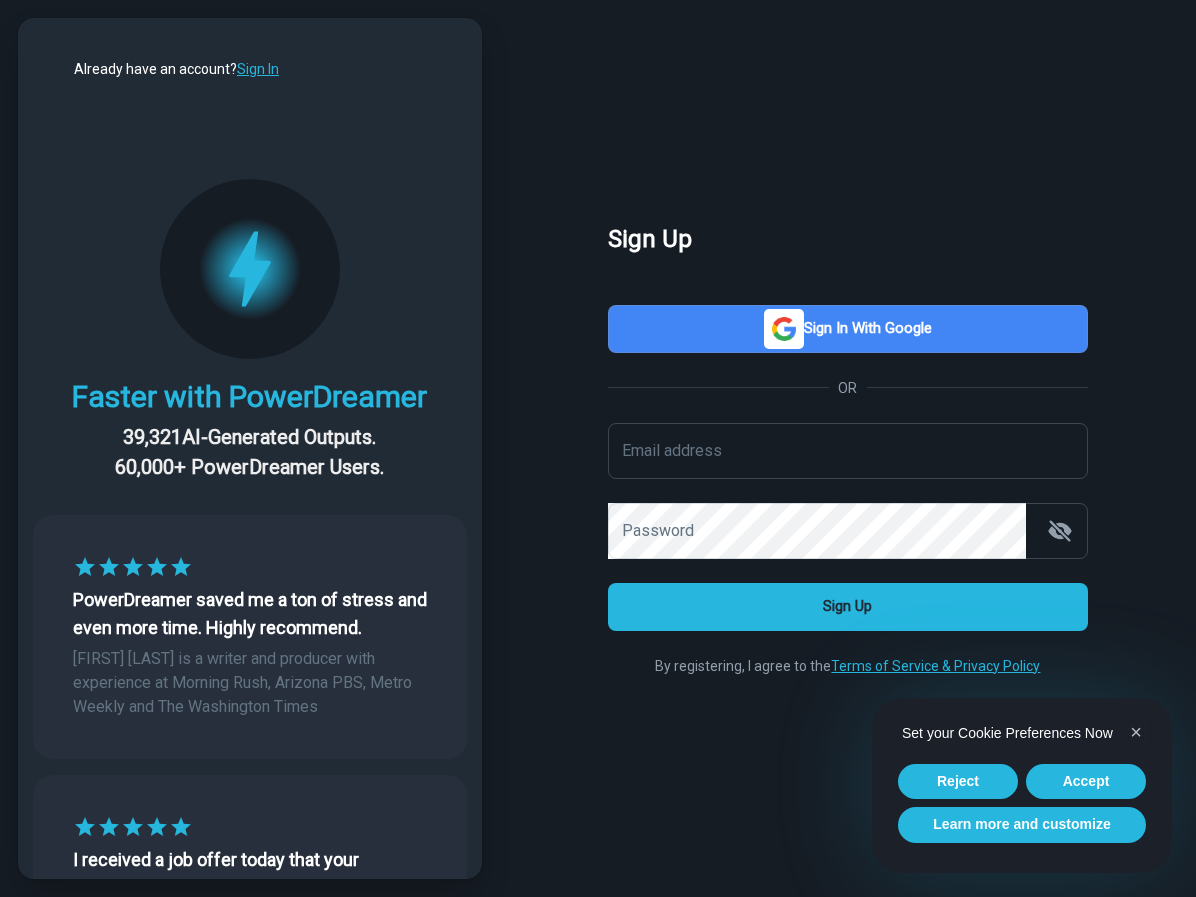 scroll, scrollTop: 38, scrollLeft: 0, axis: vertical 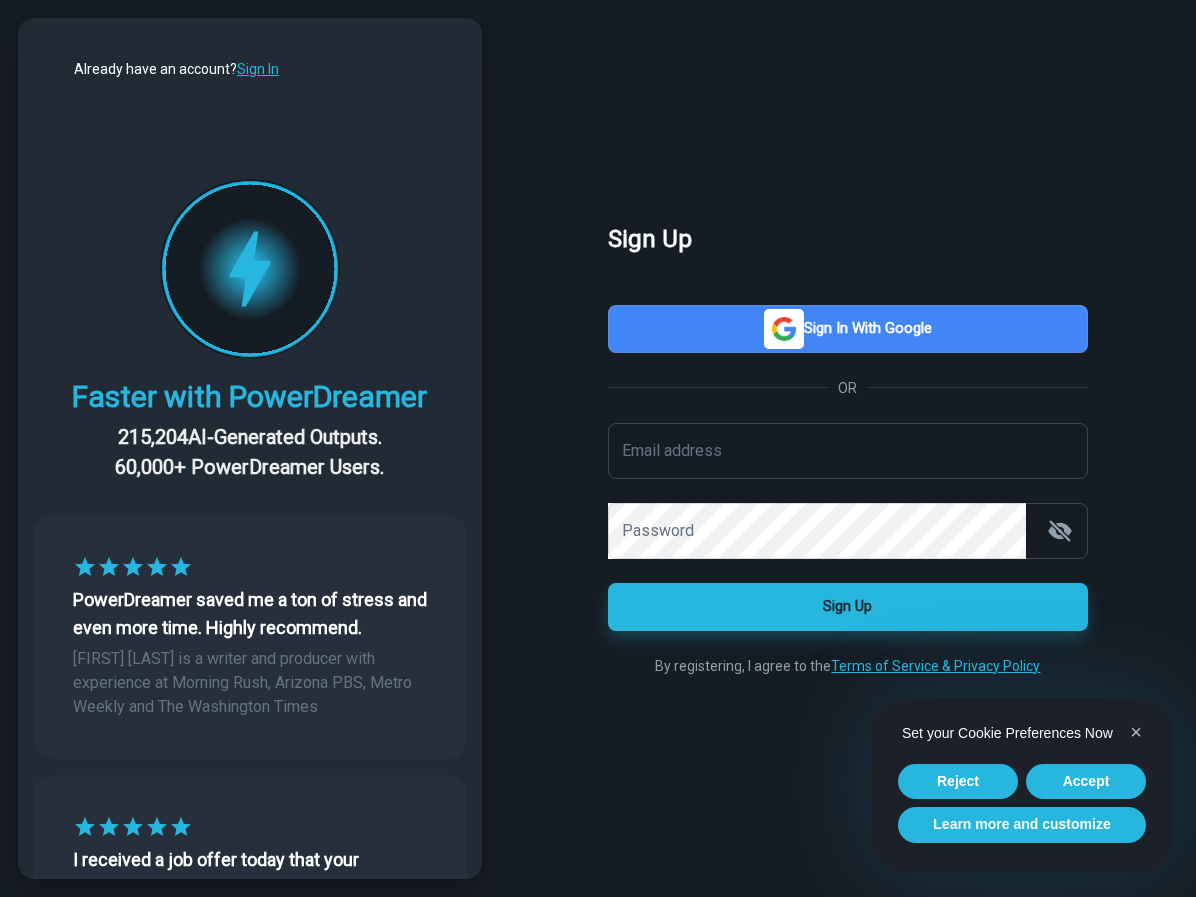 click on "Sign in with Google" at bounding box center [848, 329] 